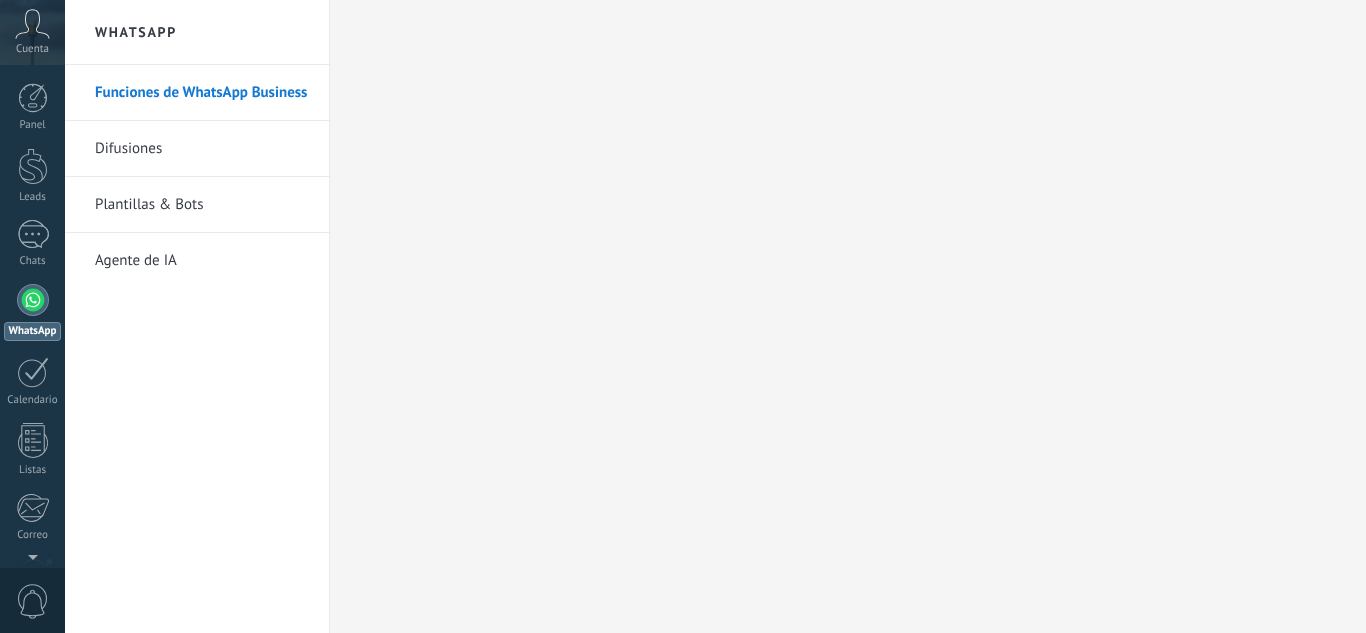 scroll, scrollTop: 0, scrollLeft: 0, axis: both 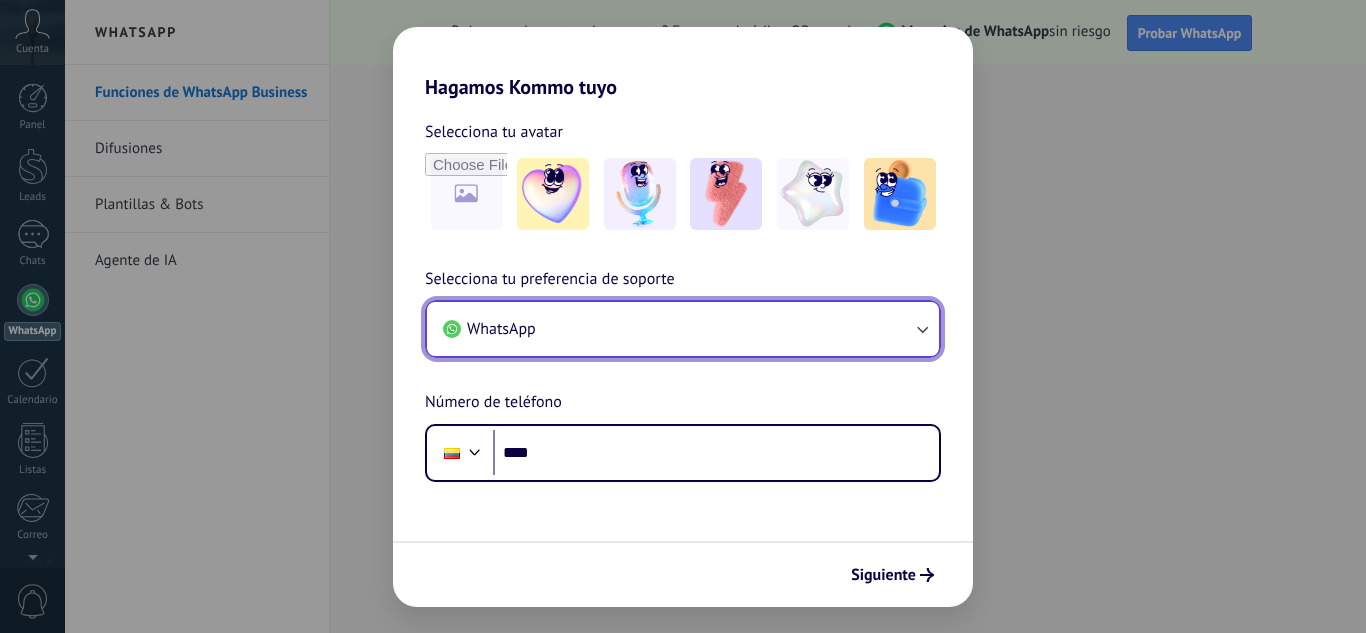 click on "WhatsApp" at bounding box center [683, 329] 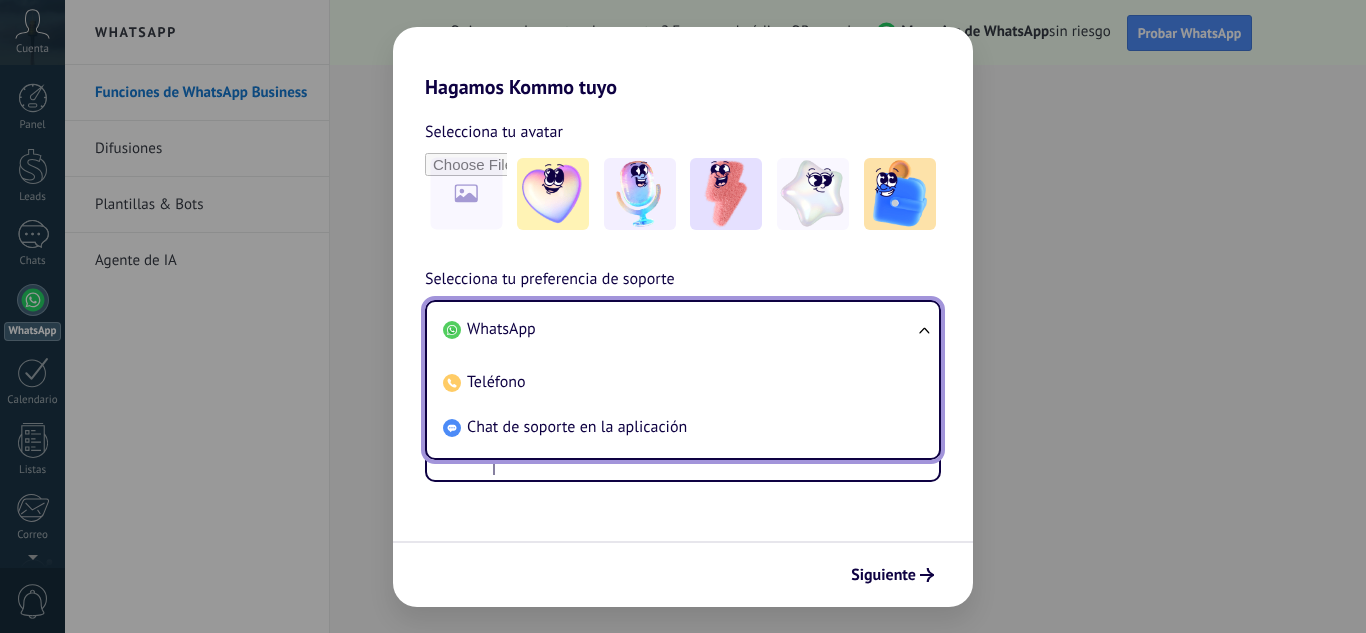 click on "WhatsApp" at bounding box center [501, 329] 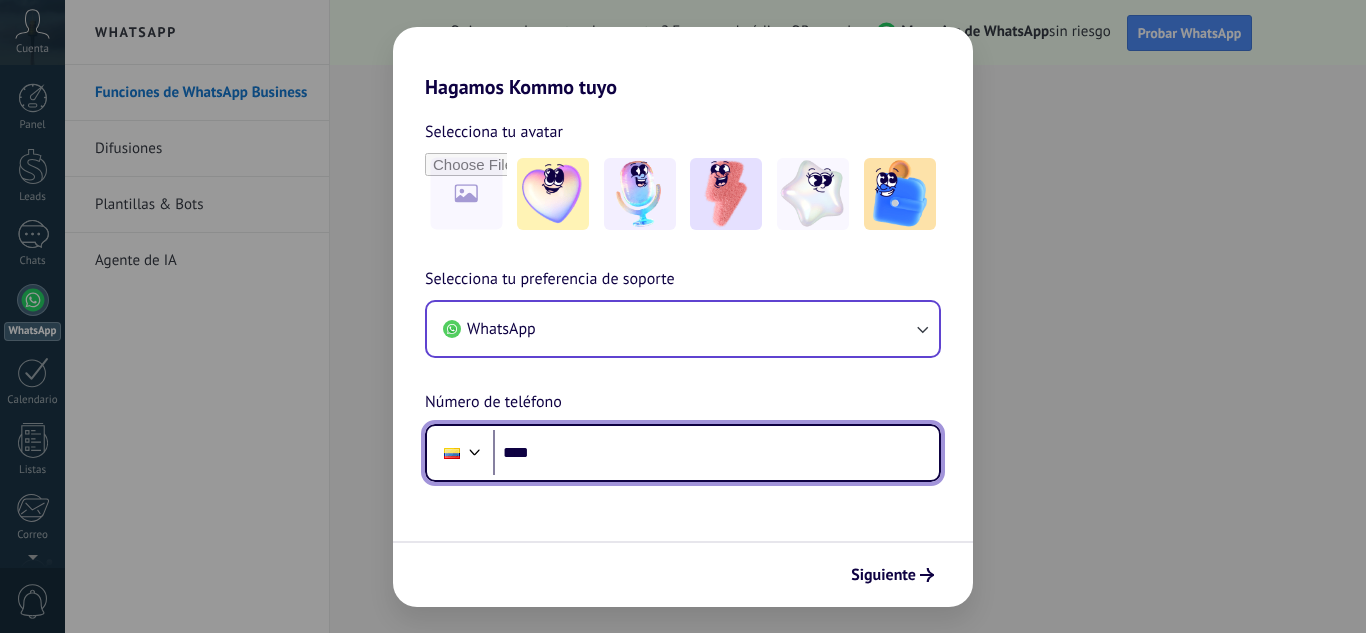 click on "****" at bounding box center [716, 453] 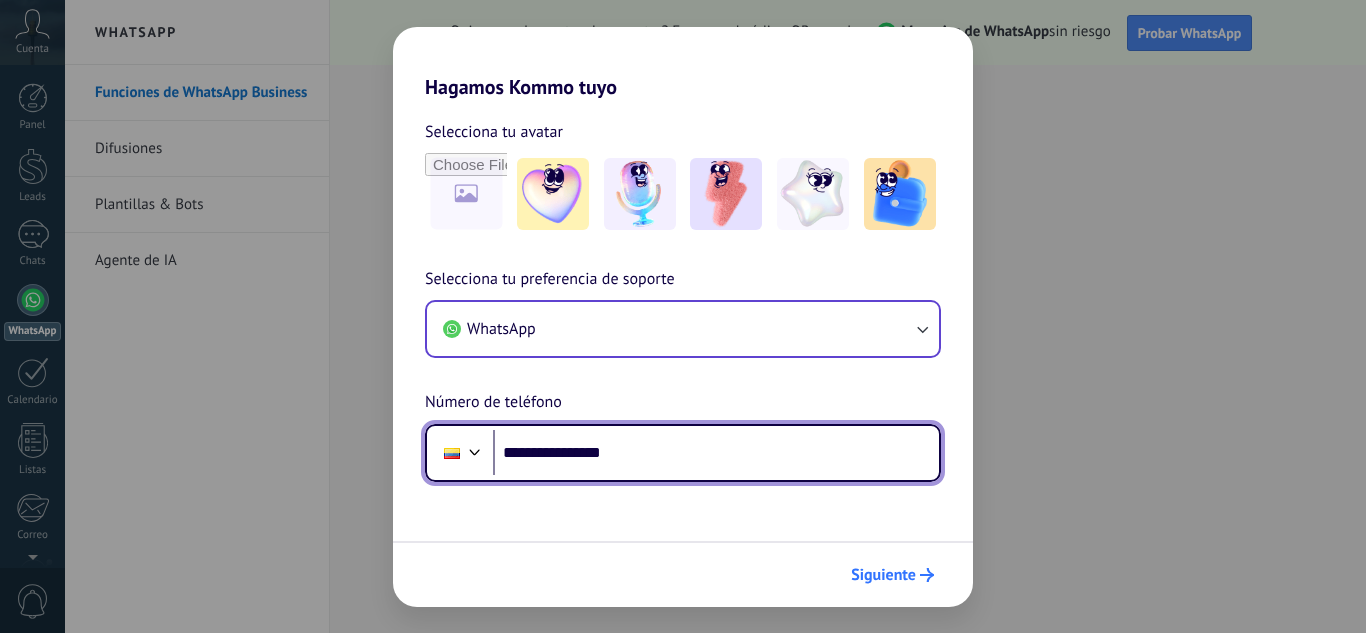 type on "**********" 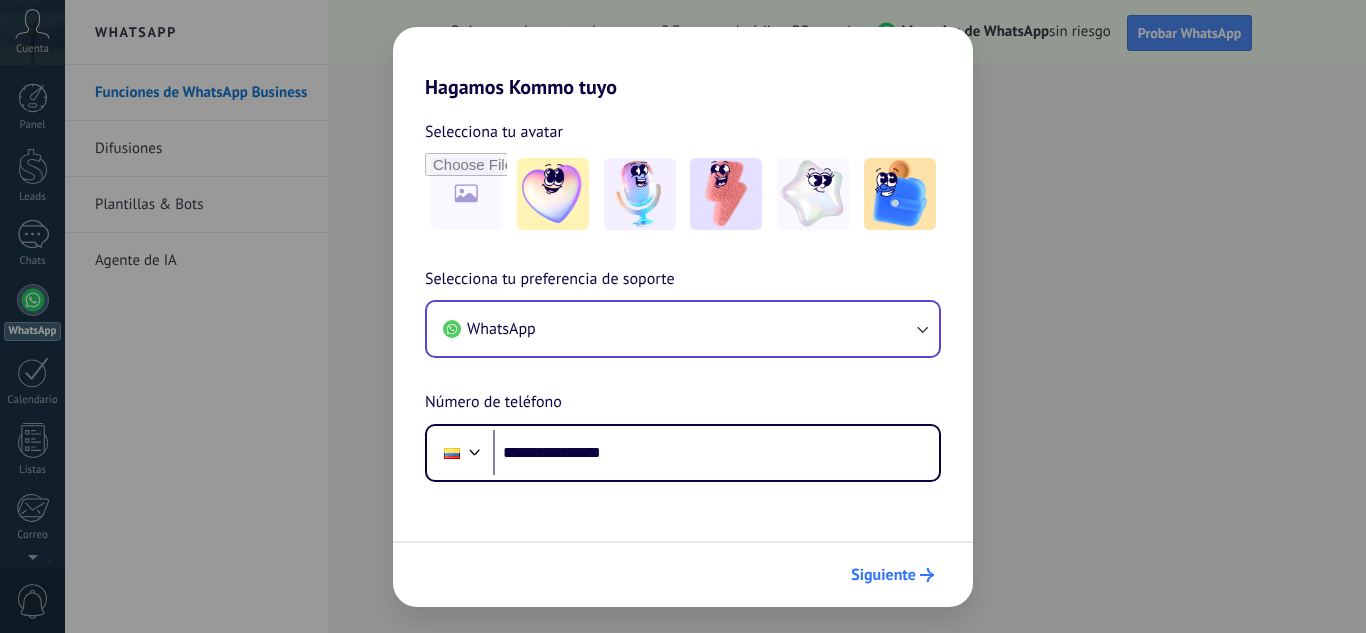 scroll, scrollTop: 0, scrollLeft: 0, axis: both 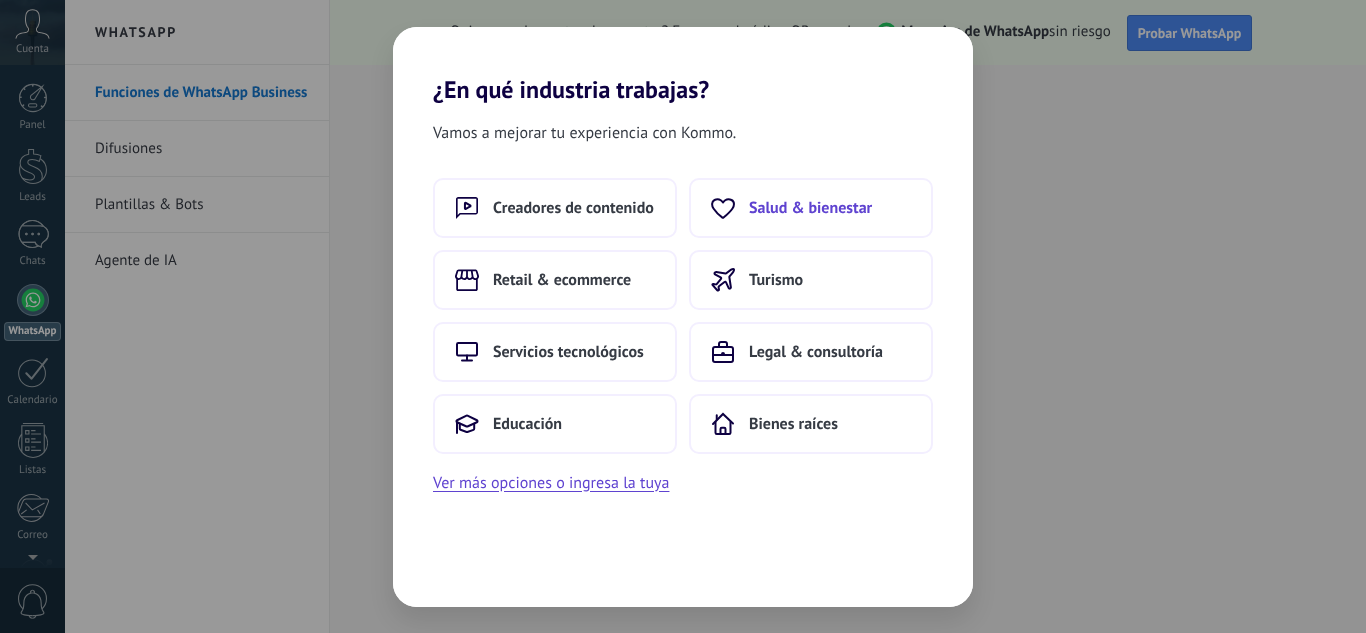 click on "Salud & bienestar" at bounding box center (810, 208) 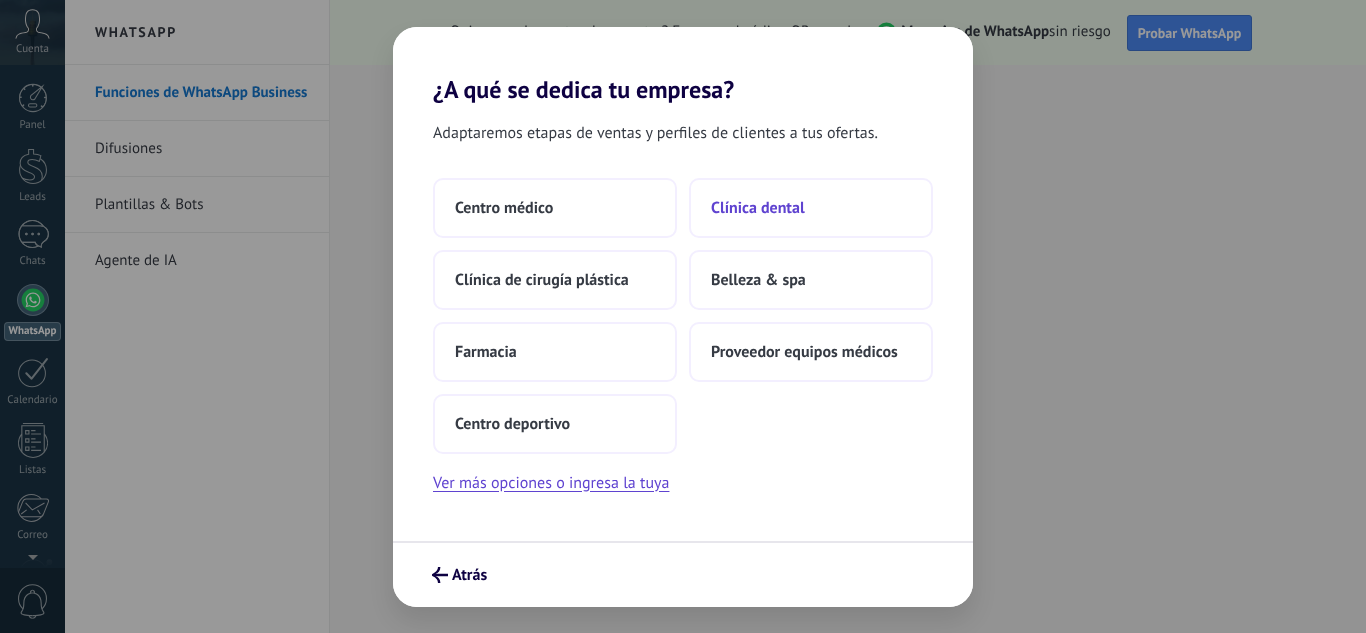 click on "Clínica dental" at bounding box center (758, 208) 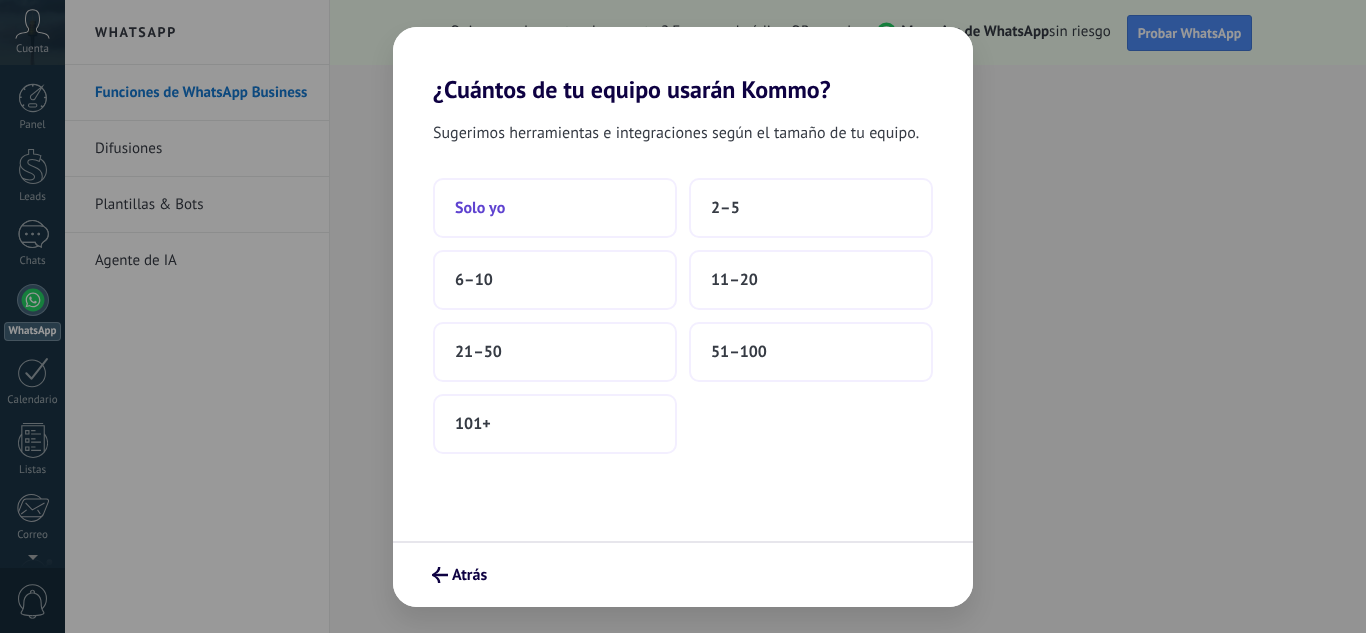 click on "Solo yo" at bounding box center [555, 208] 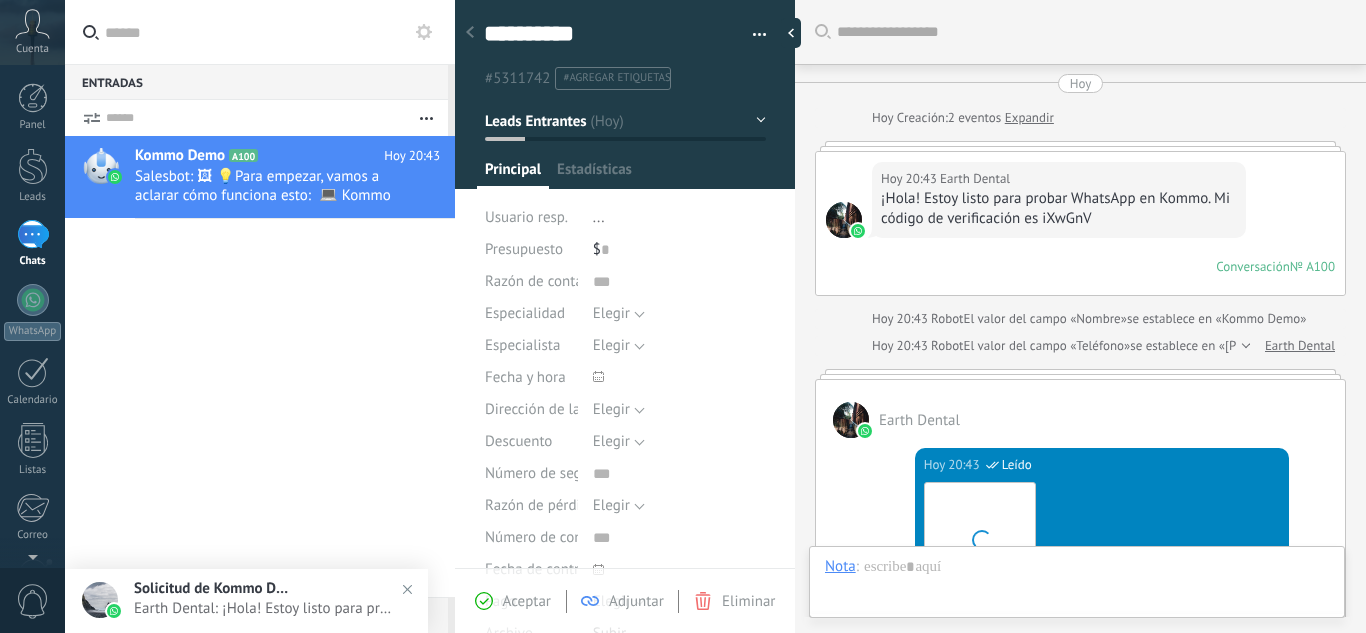 scroll, scrollTop: 829, scrollLeft: 0, axis: vertical 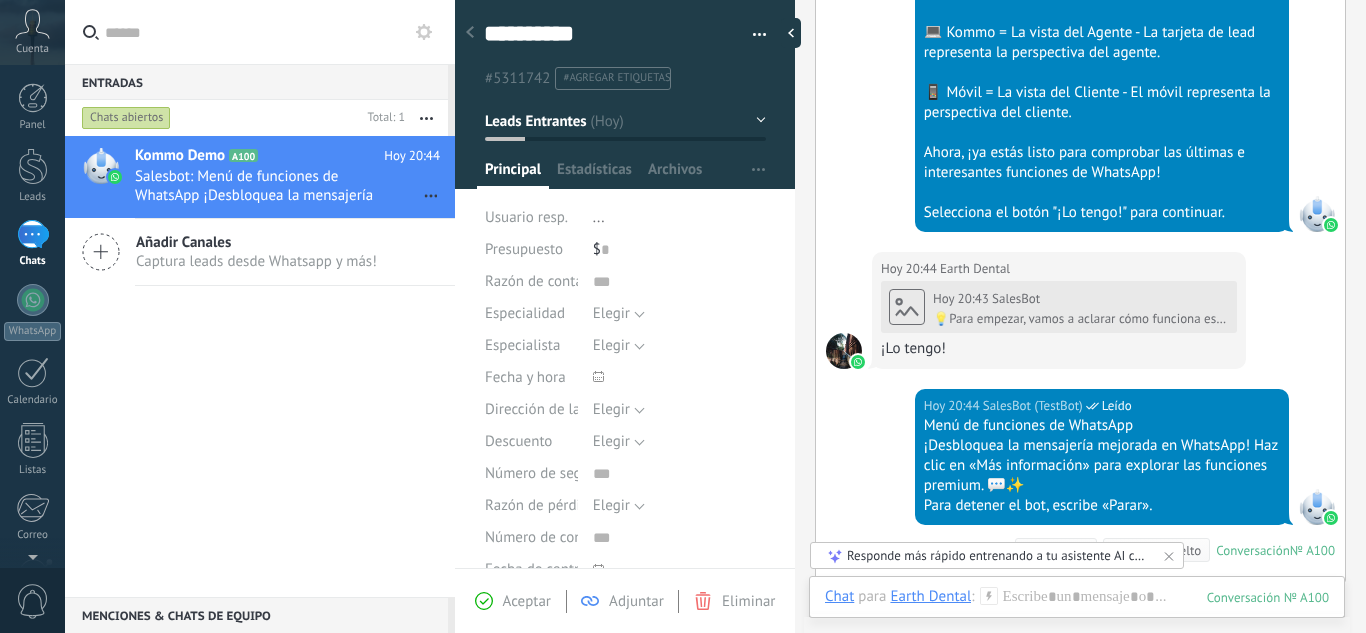 click on "..." at bounding box center (599, 217) 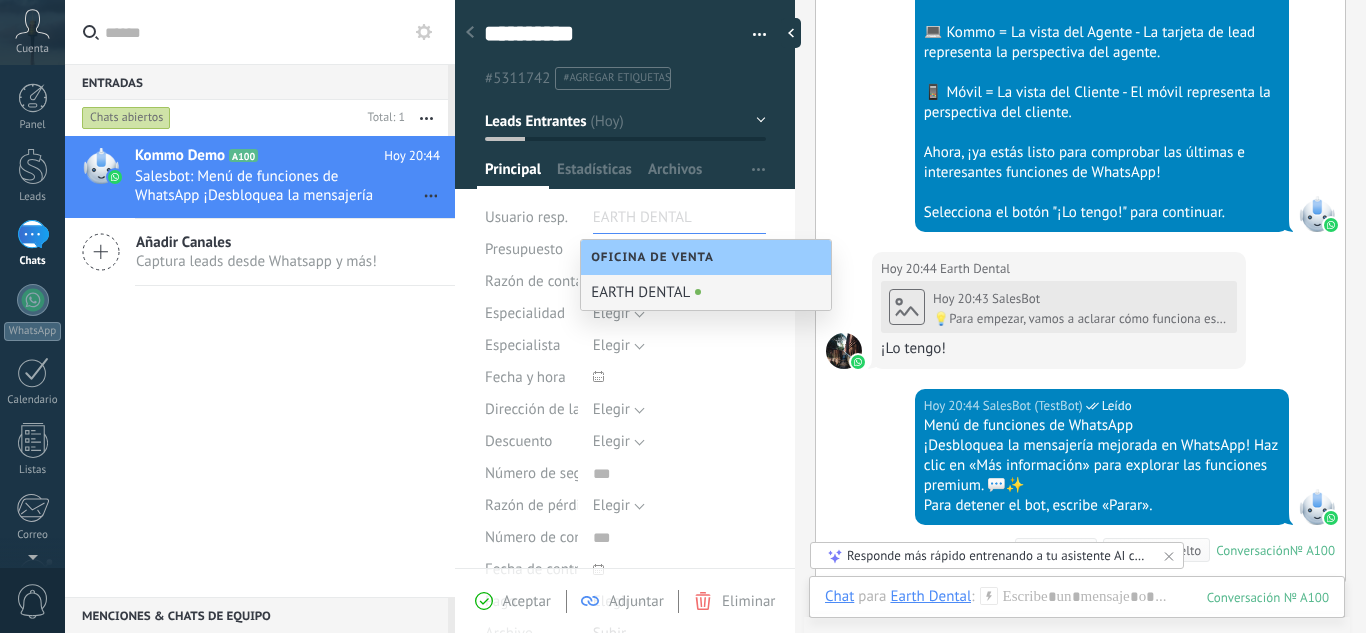 click on "EARTH DENTAL" at bounding box center [706, 292] 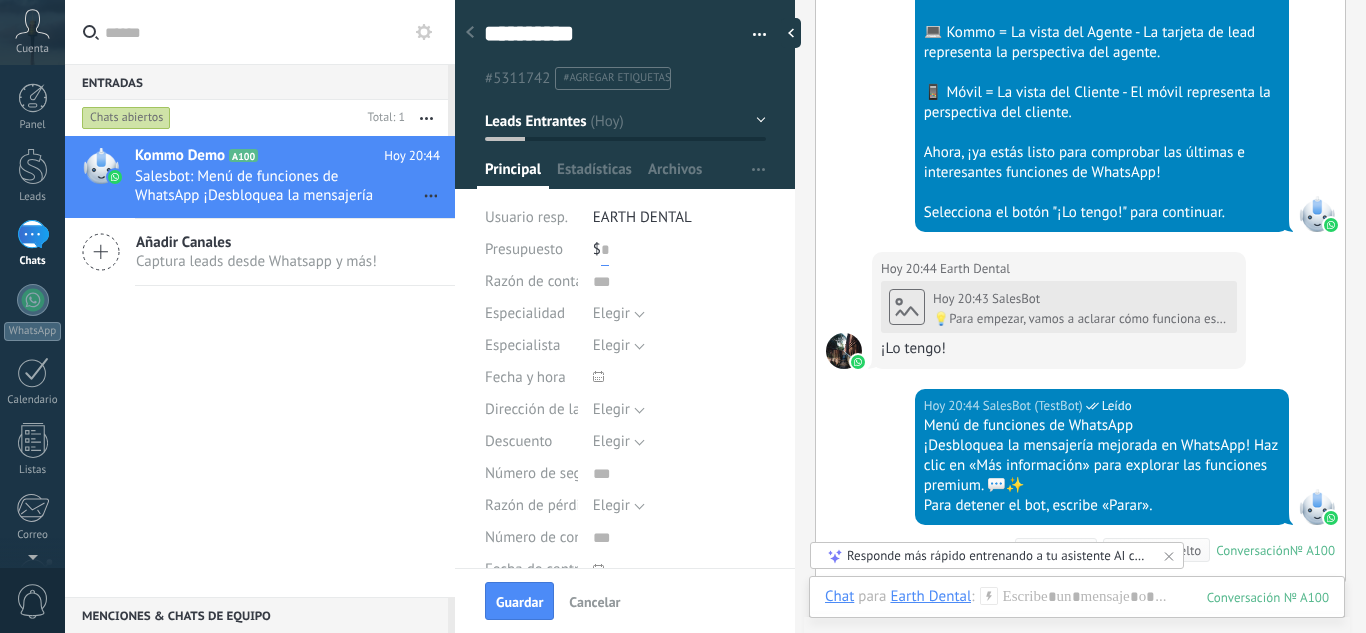 click at bounding box center (605, 250) 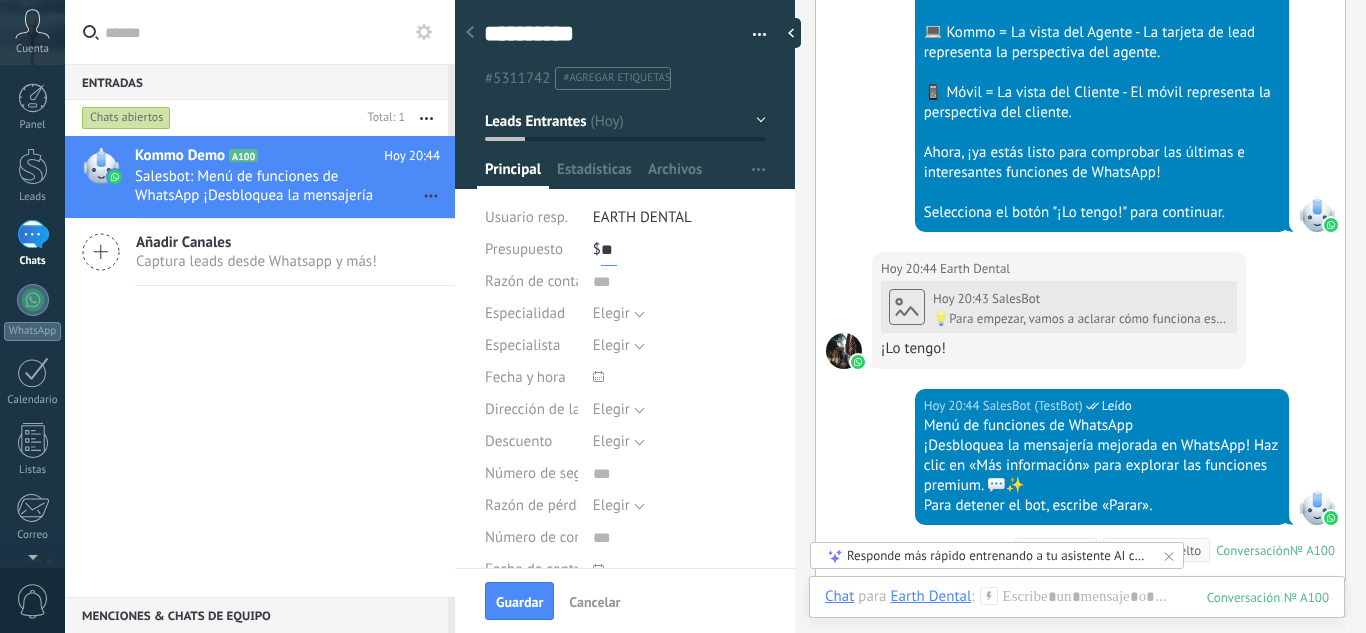 type on "**" 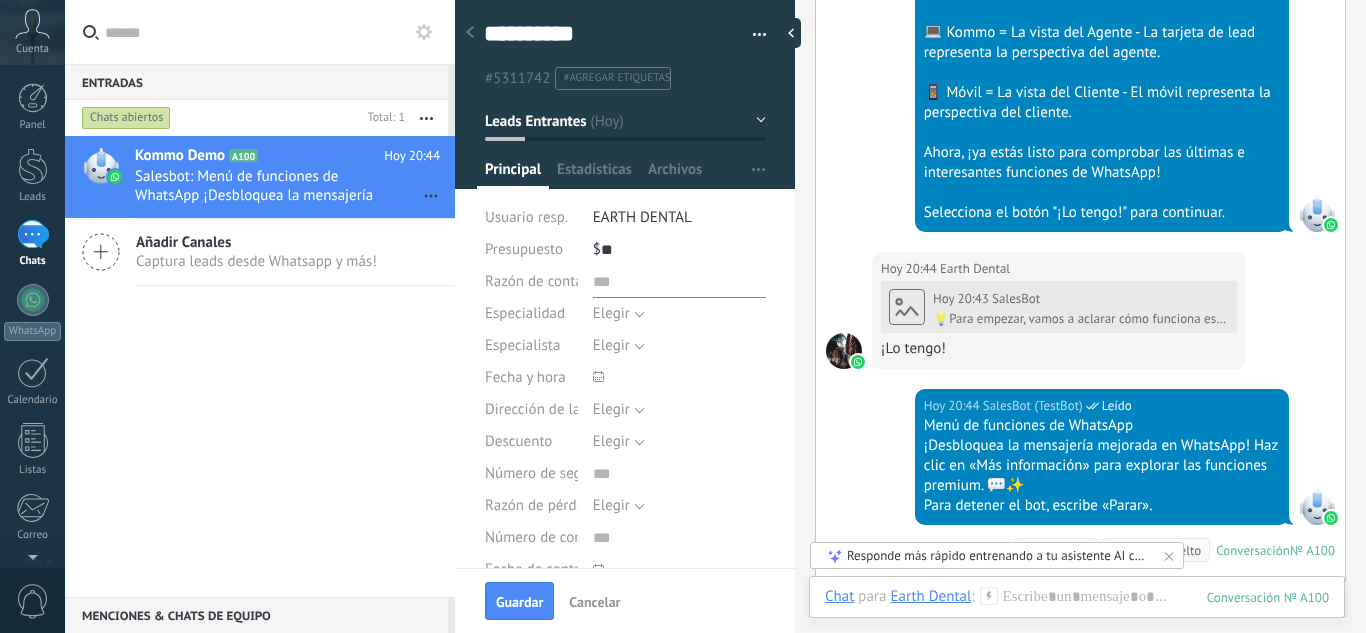 click at bounding box center (679, 282) 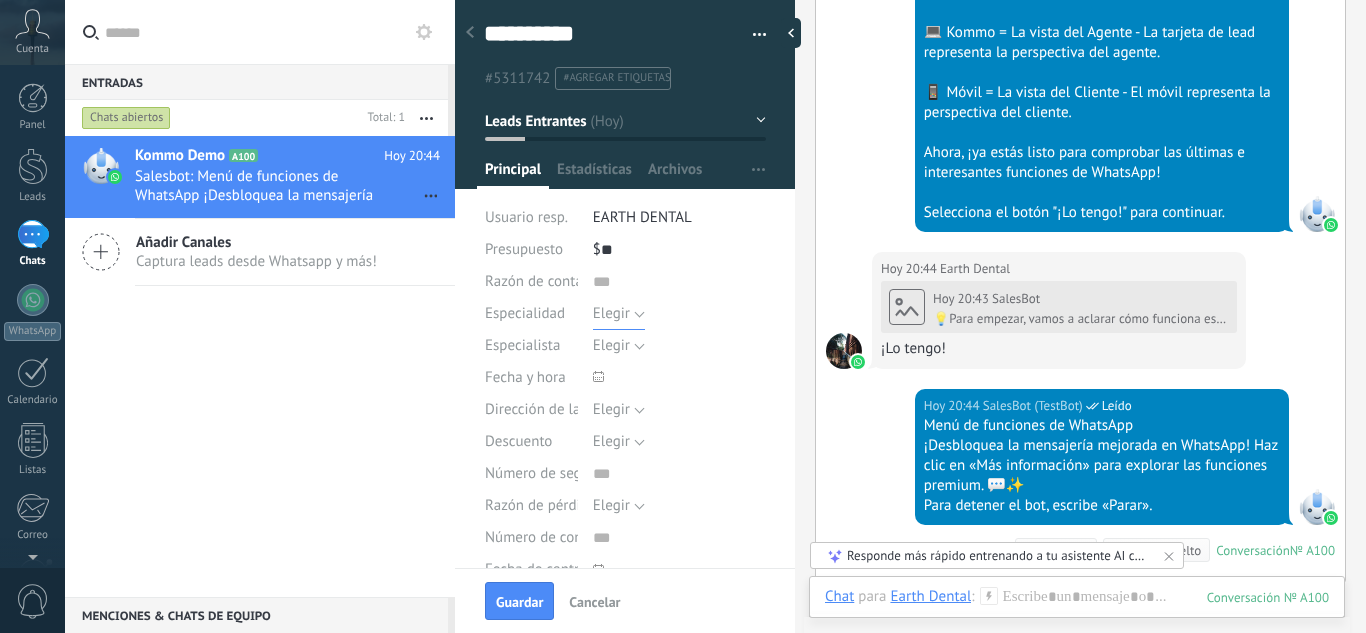 click on "Elegir" at bounding box center (619, 314) 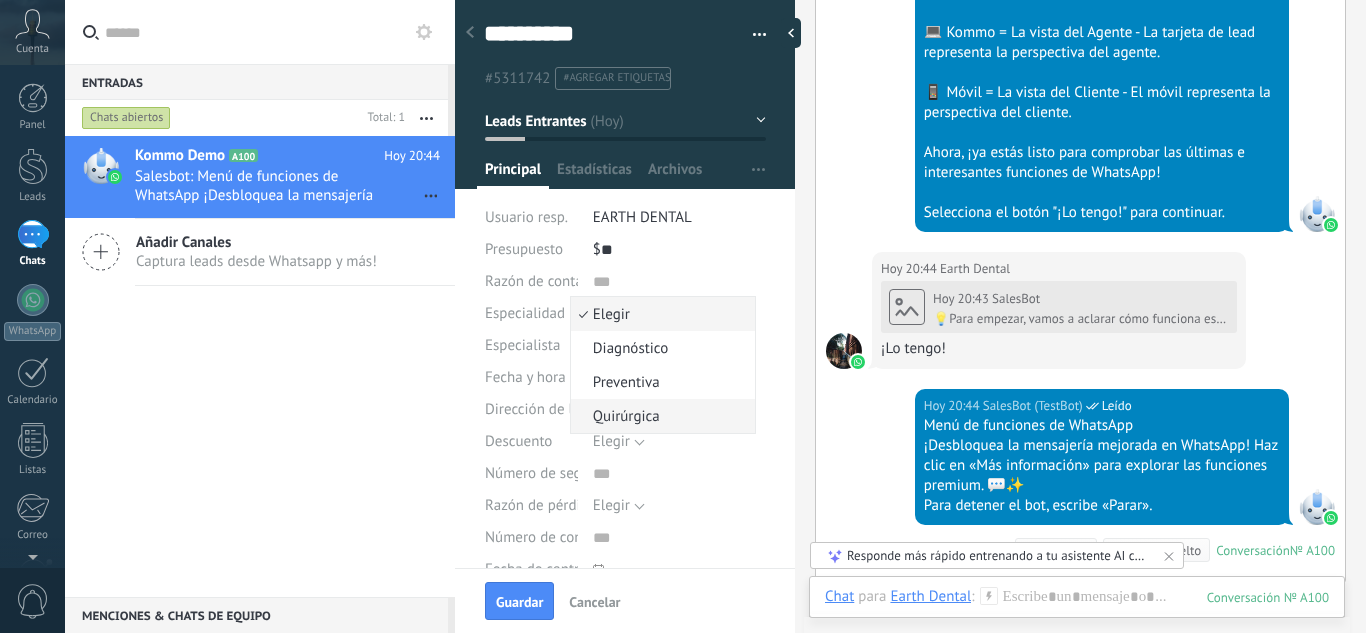 click on "Quirúrgica" at bounding box center (660, 416) 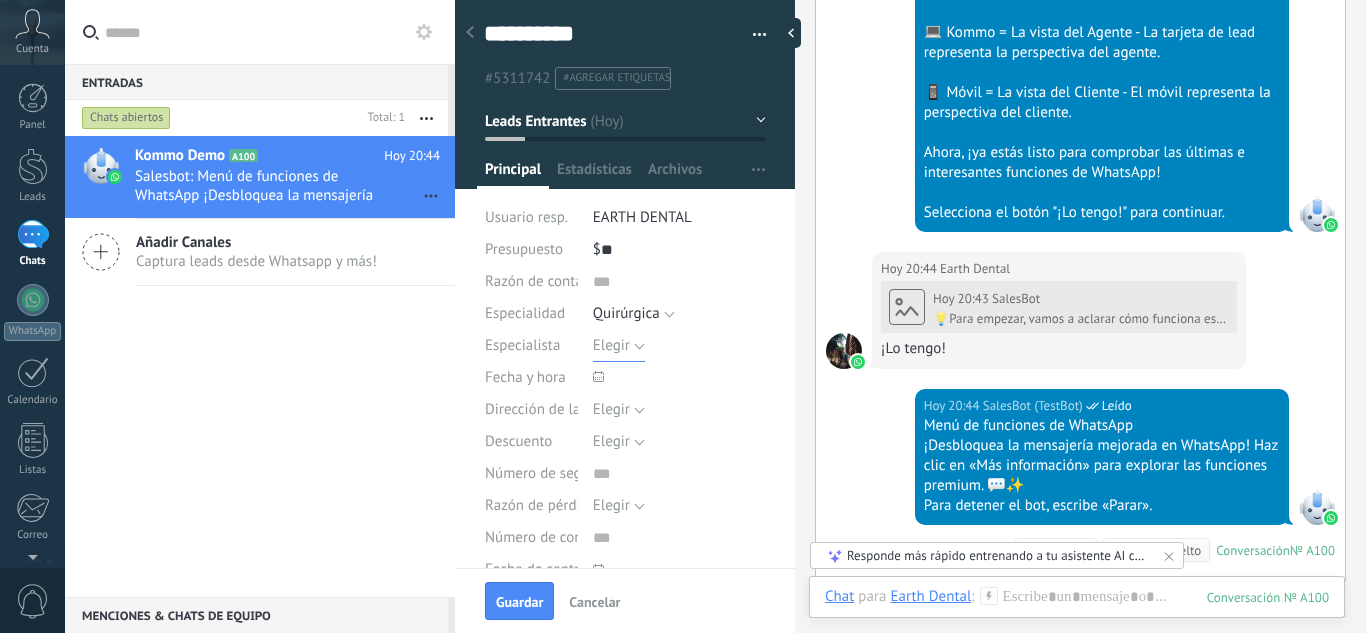 click on "Elegir" at bounding box center [611, 345] 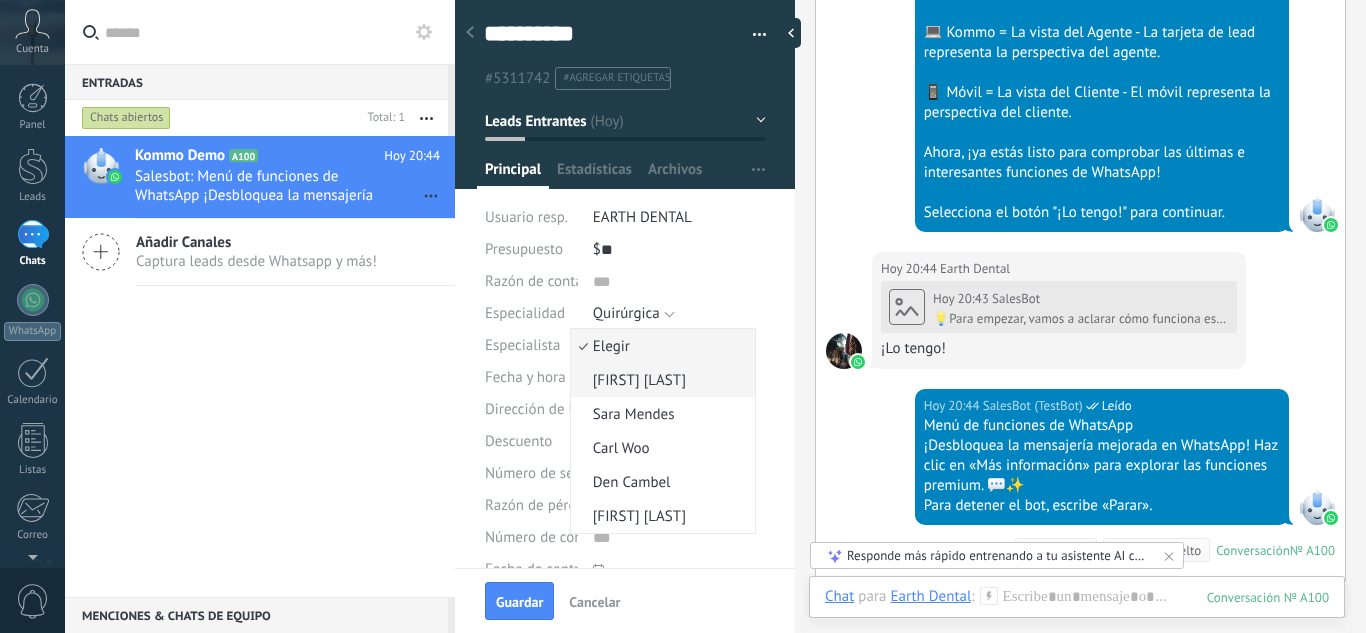 click on "[FIRST] [LAST]" at bounding box center [660, 380] 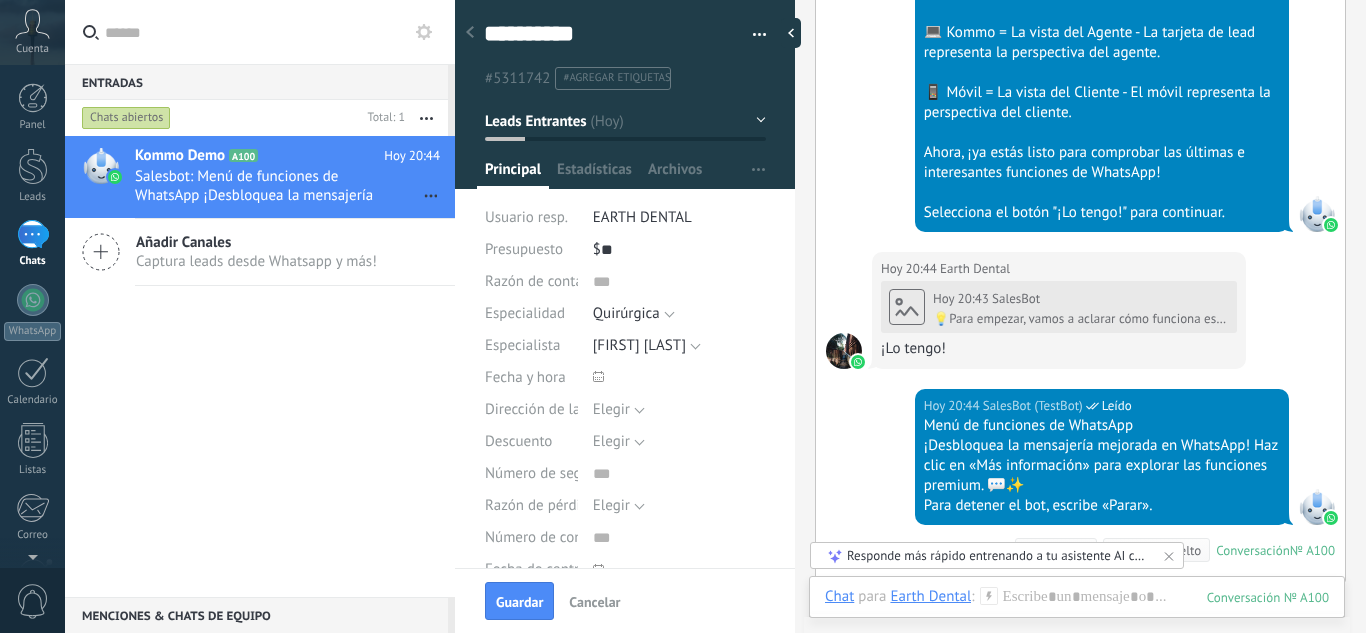 click 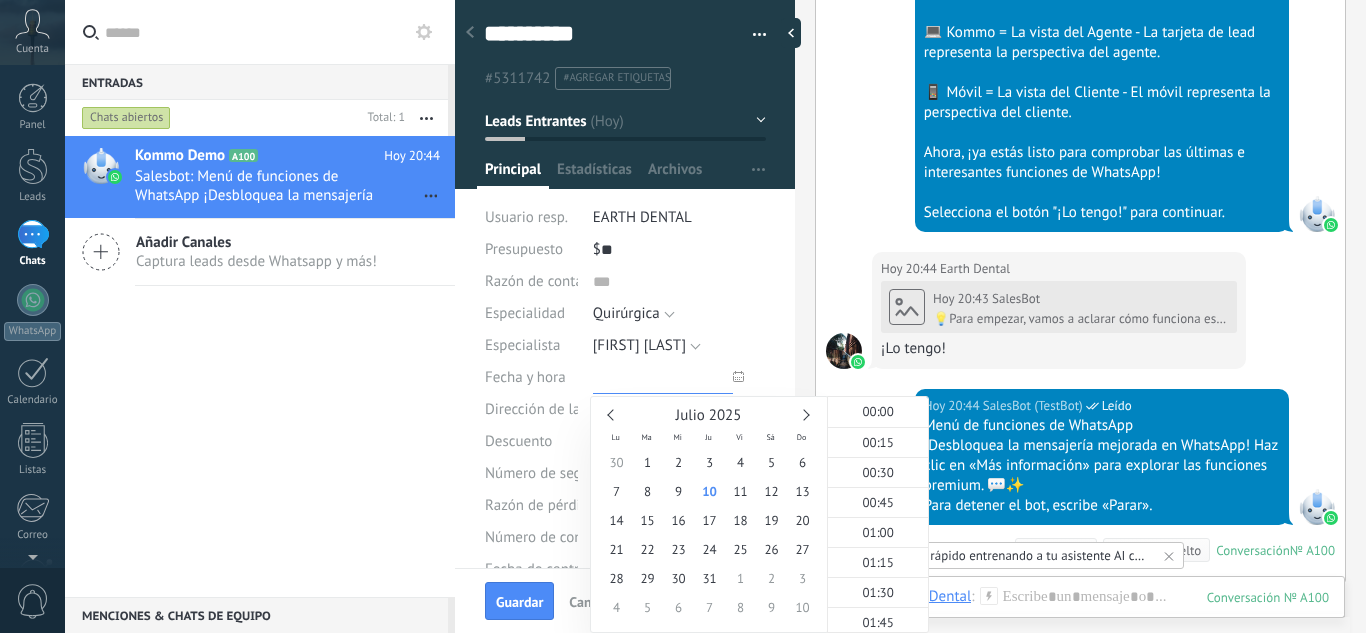 scroll, scrollTop: 2373, scrollLeft: 0, axis: vertical 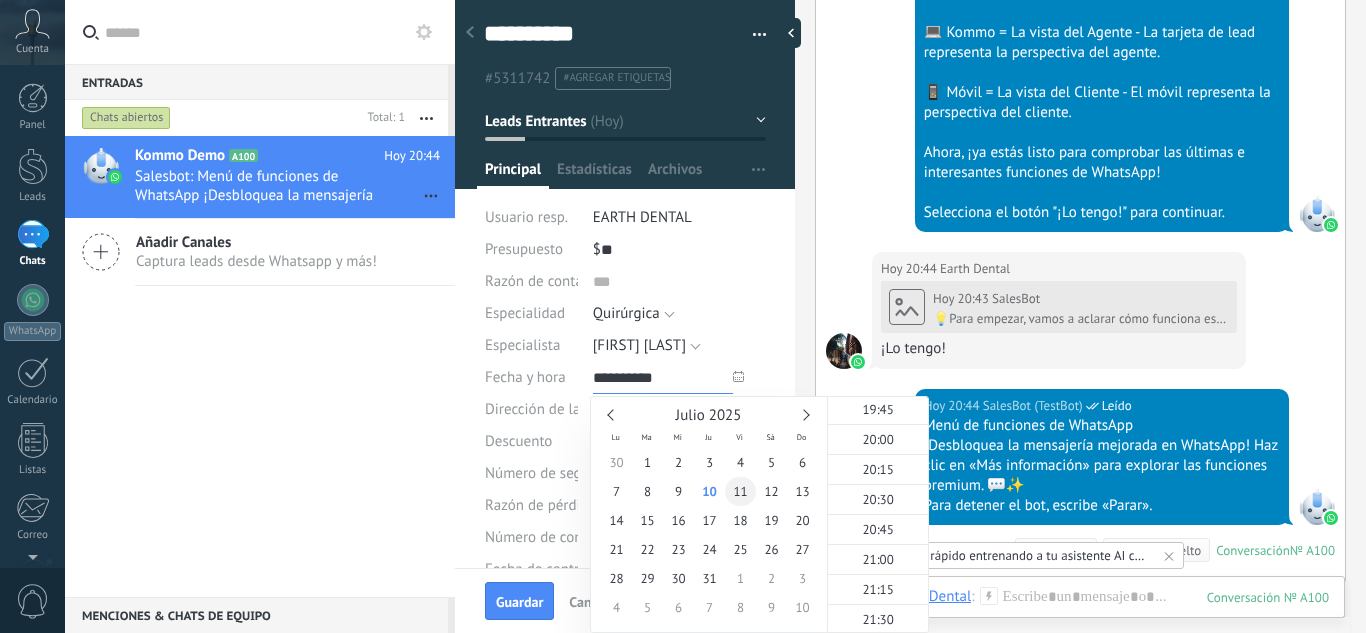 type on "**********" 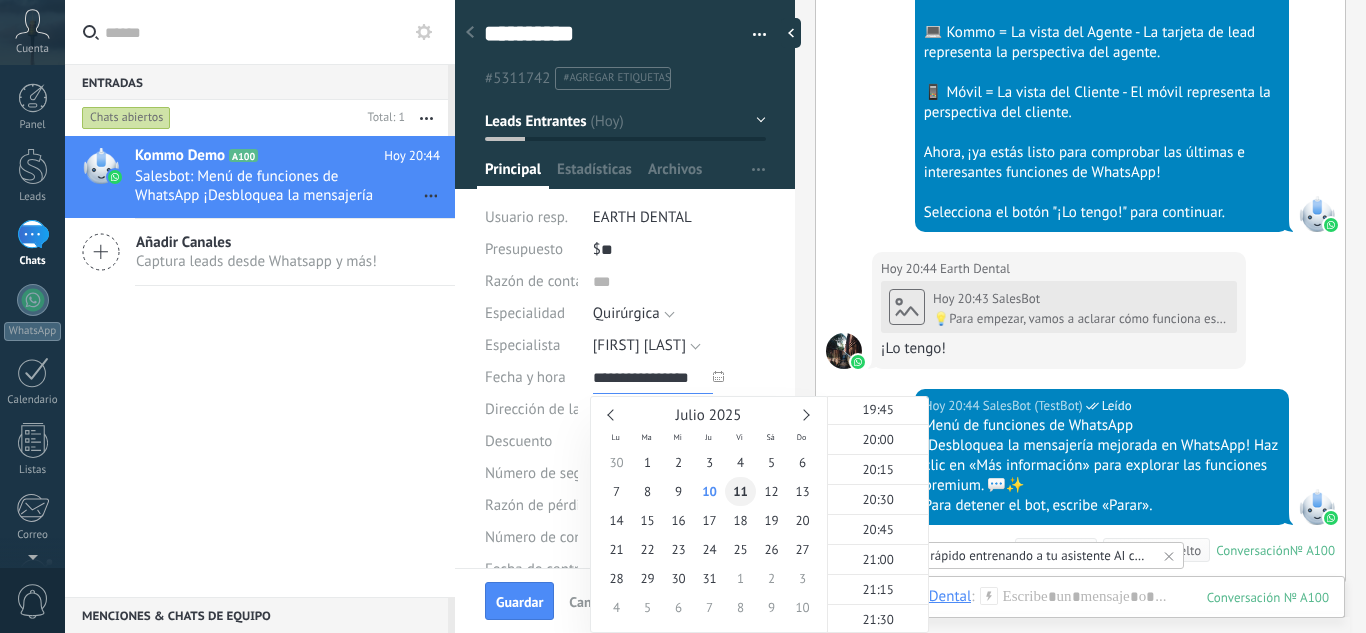 click on "11" at bounding box center [740, 491] 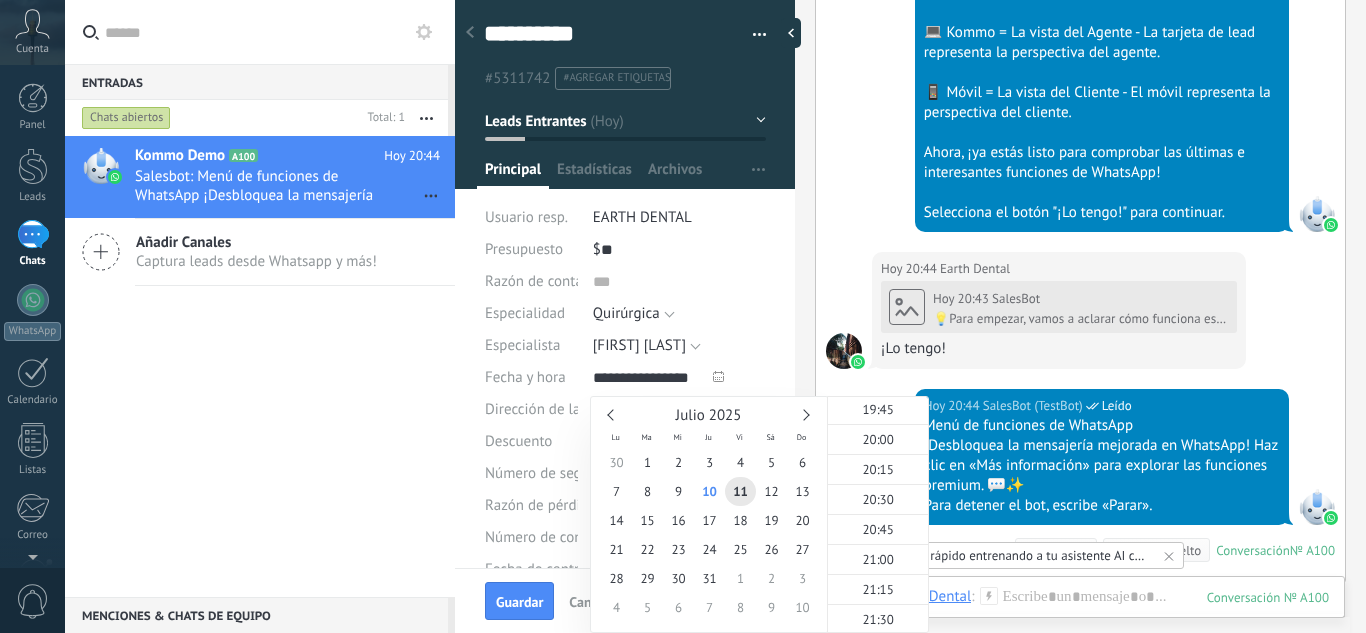 click on "Elegir
[FIRST] [LAST]
[FIRST] [LAST]
[FIRST] [LAST]
[FIRST] [LAST]
[FIRST] [LAST]
[FIRST] [LAST]" at bounding box center [679, 346] 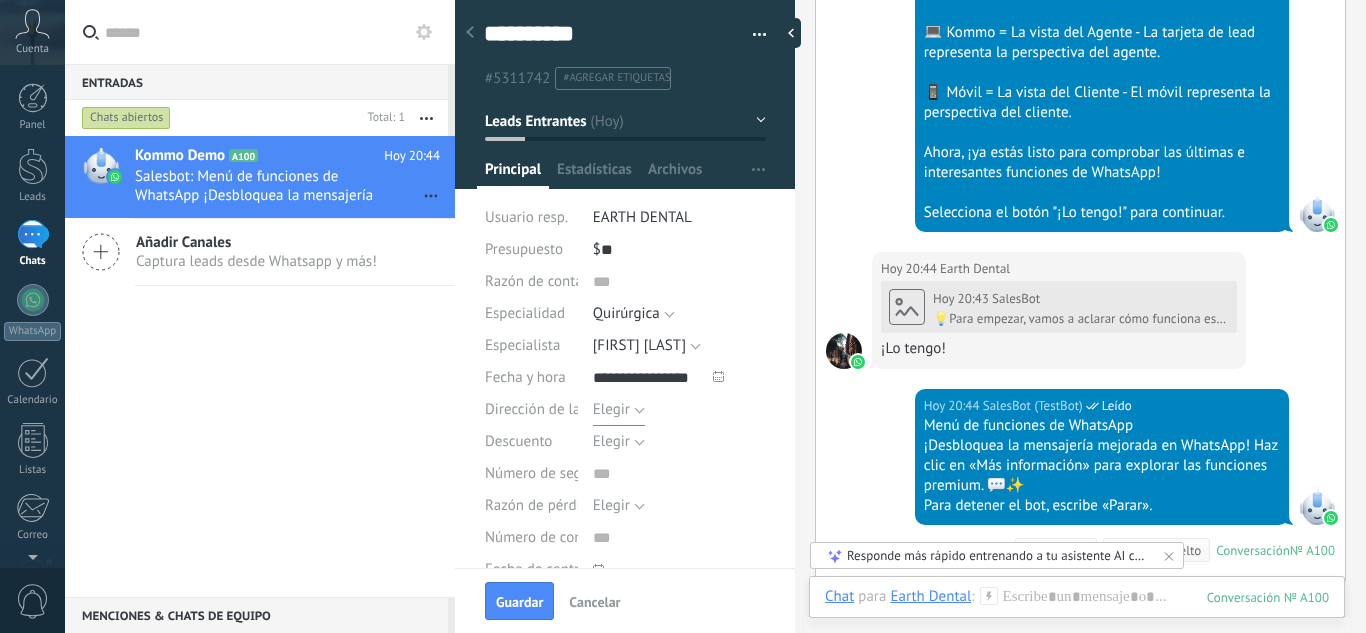 click on "Elegir" at bounding box center [611, 409] 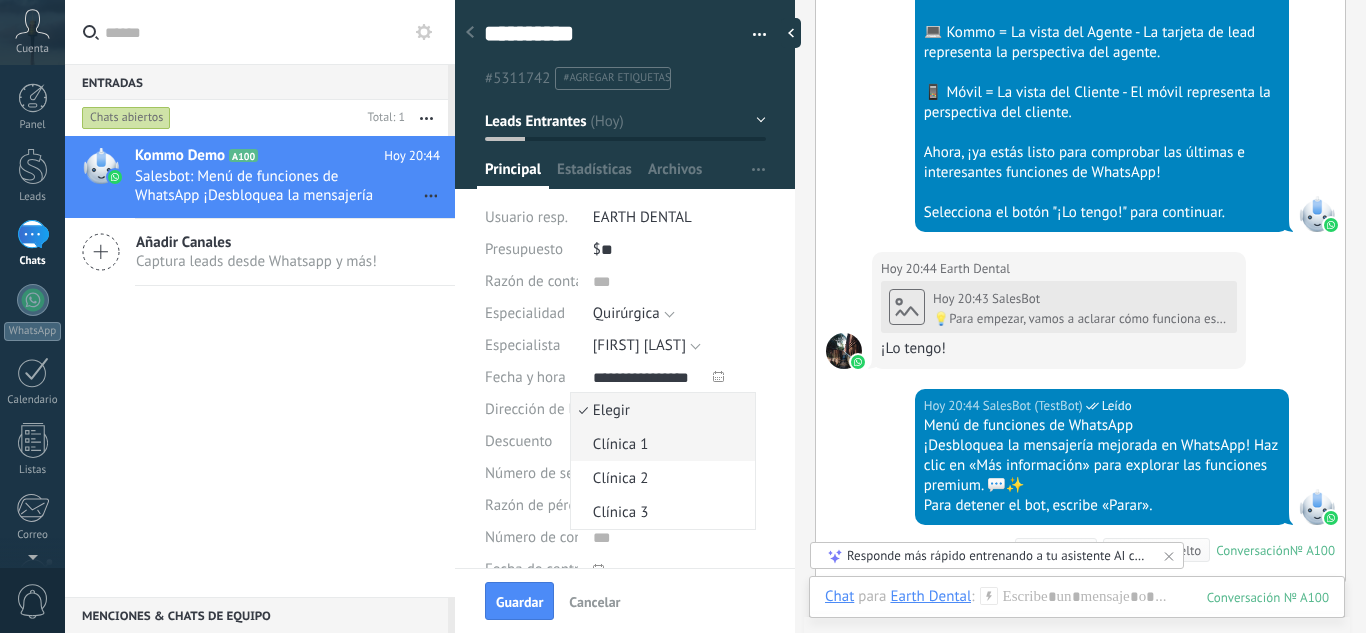 click on "Clínica 1" at bounding box center [660, 444] 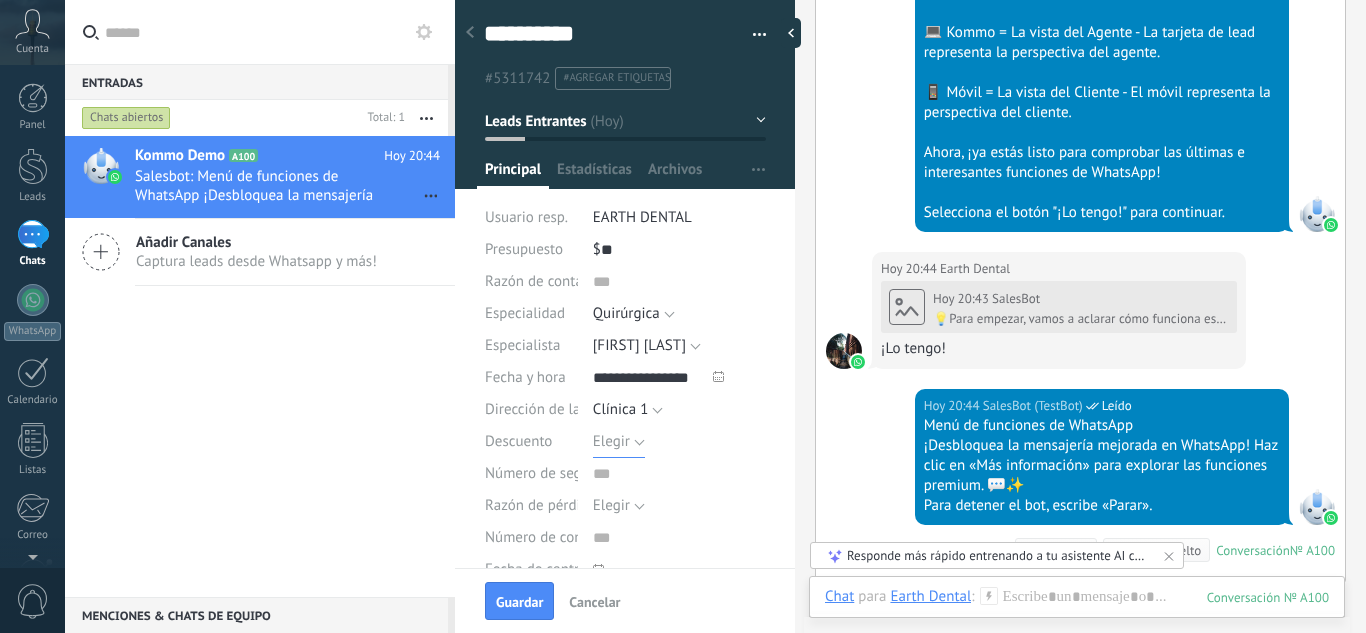 click on "Elegir" at bounding box center [611, 441] 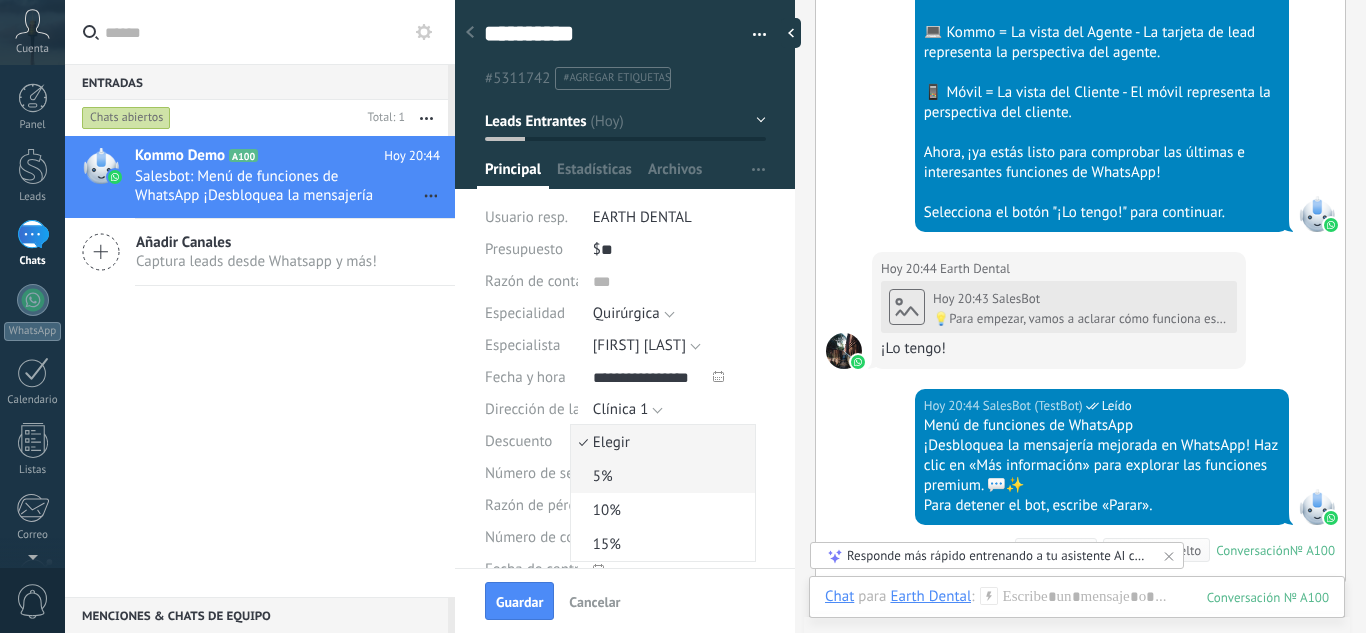 click on "5%" at bounding box center (660, 476) 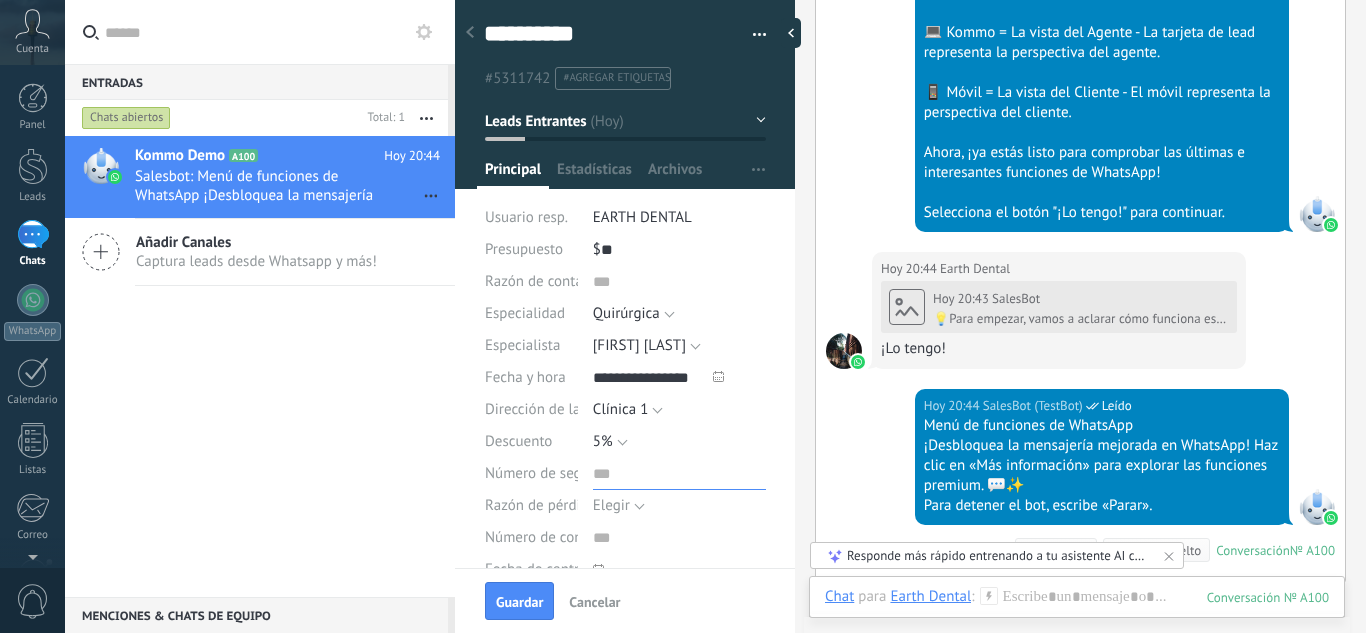 click at bounding box center [679, 474] 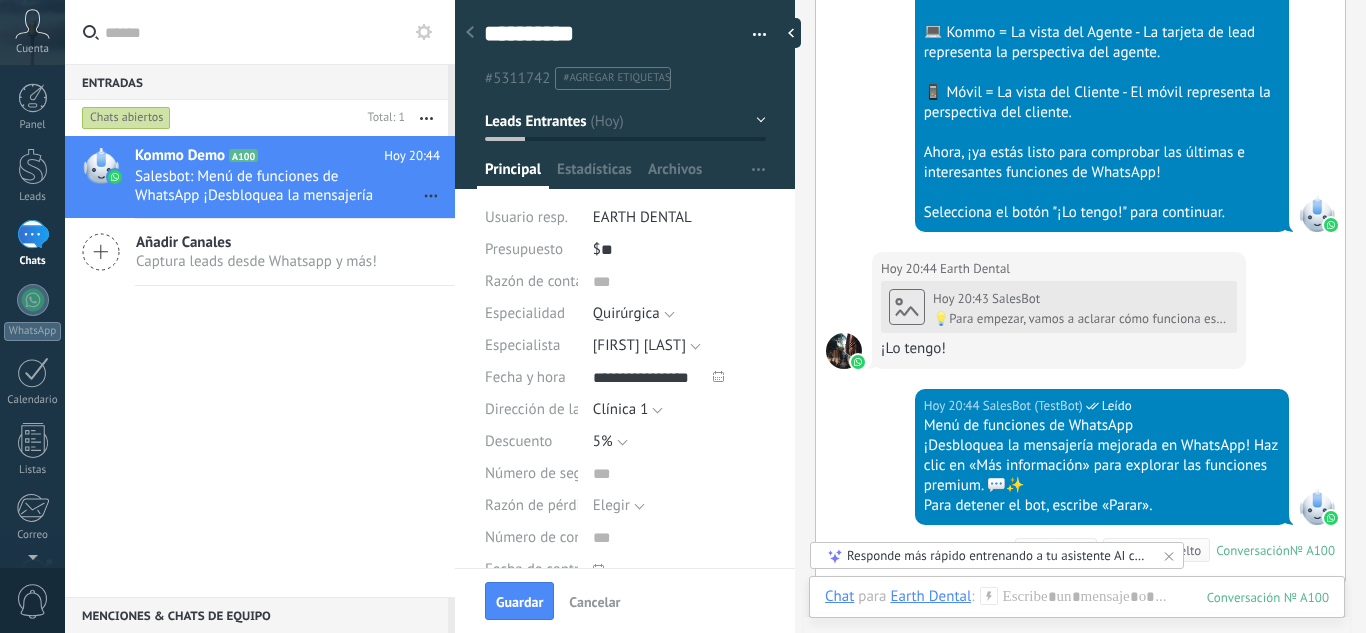 click on "Número de seguro" at bounding box center [544, 473] 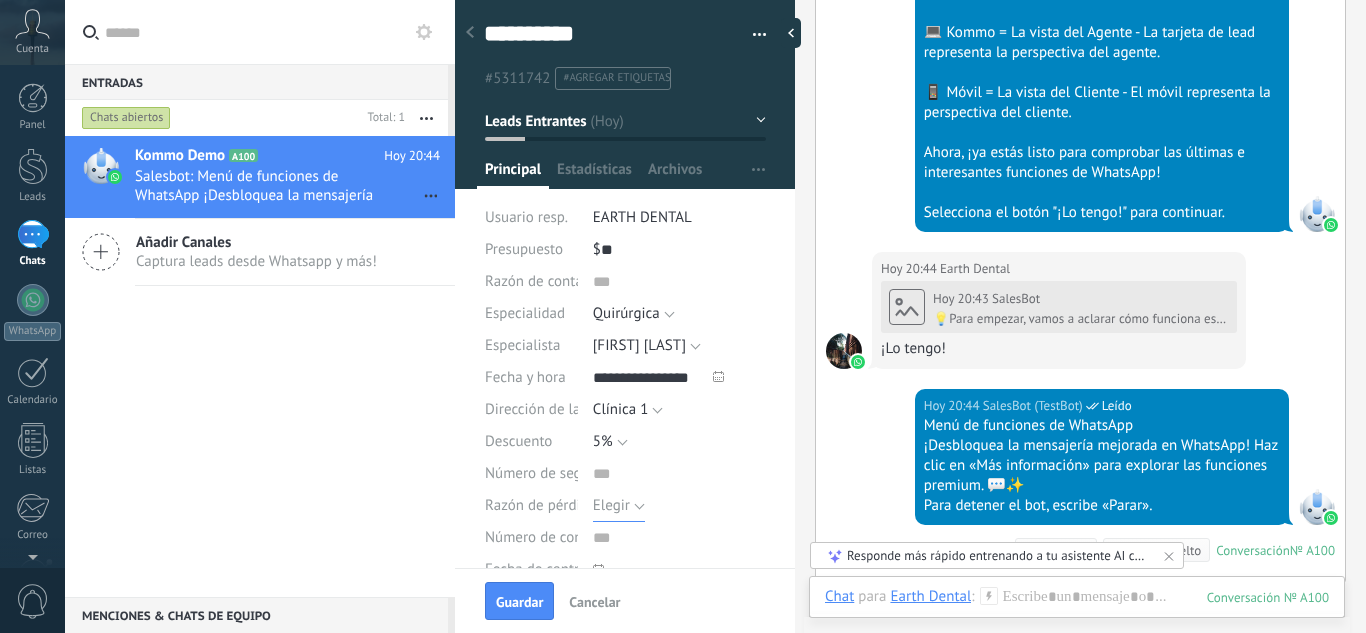 click on "Elegir" at bounding box center [619, 506] 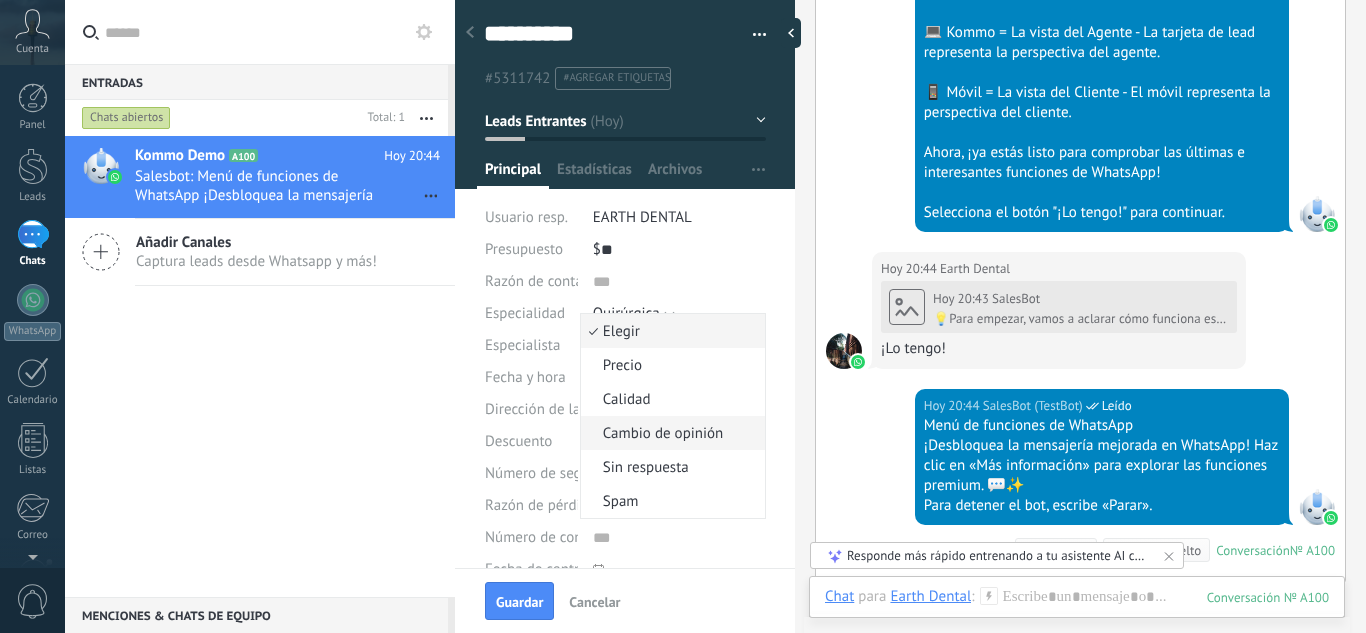click on "Cambio de opinión" at bounding box center [673, 433] 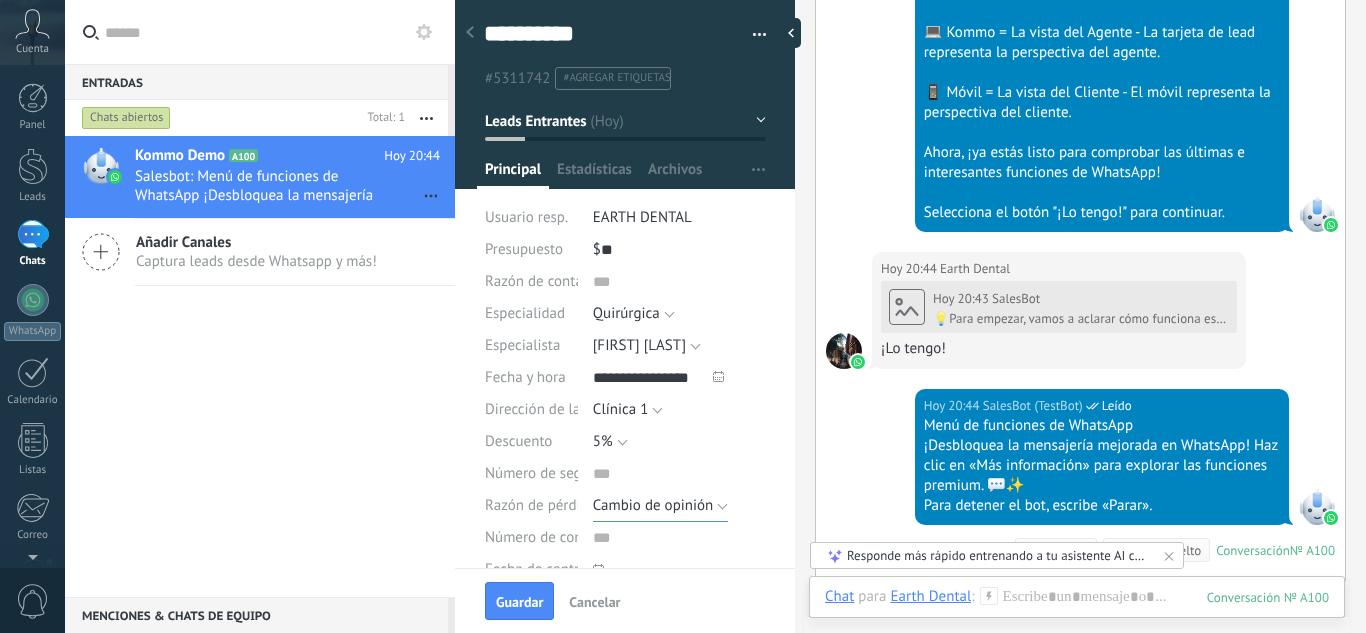 click on "Cambio de opinión" at bounding box center [653, 505] 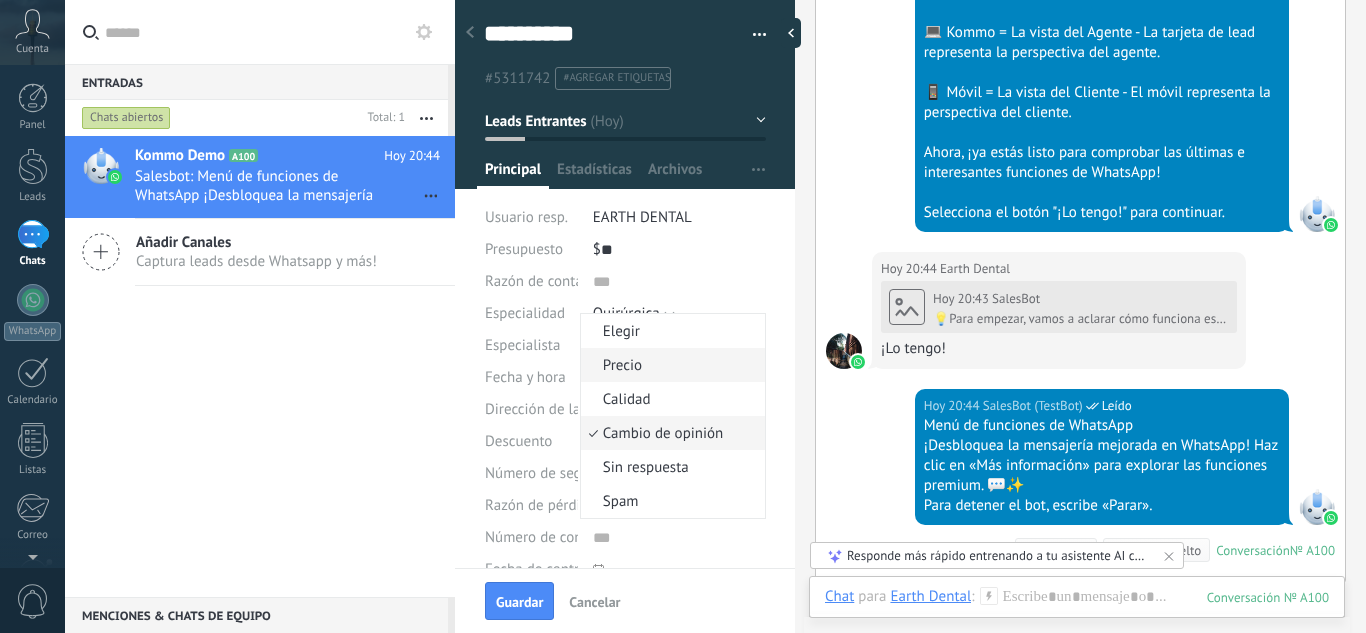 click on "Precio" at bounding box center [670, 365] 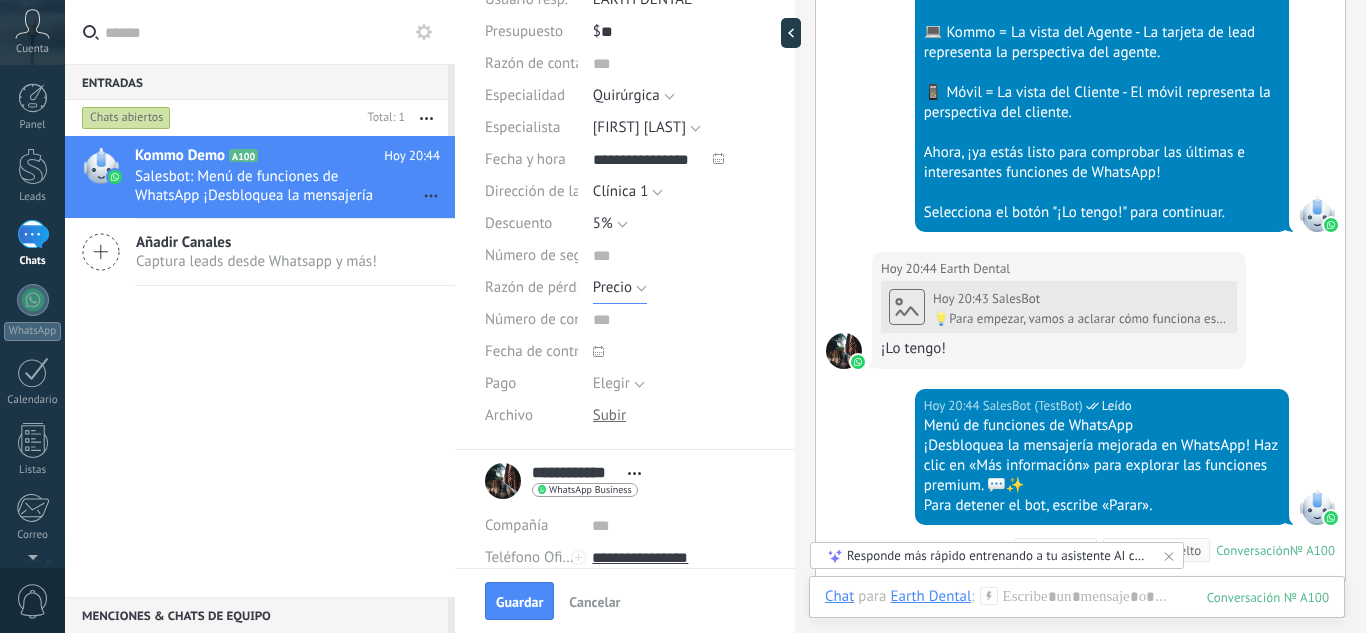 scroll, scrollTop: 219, scrollLeft: 0, axis: vertical 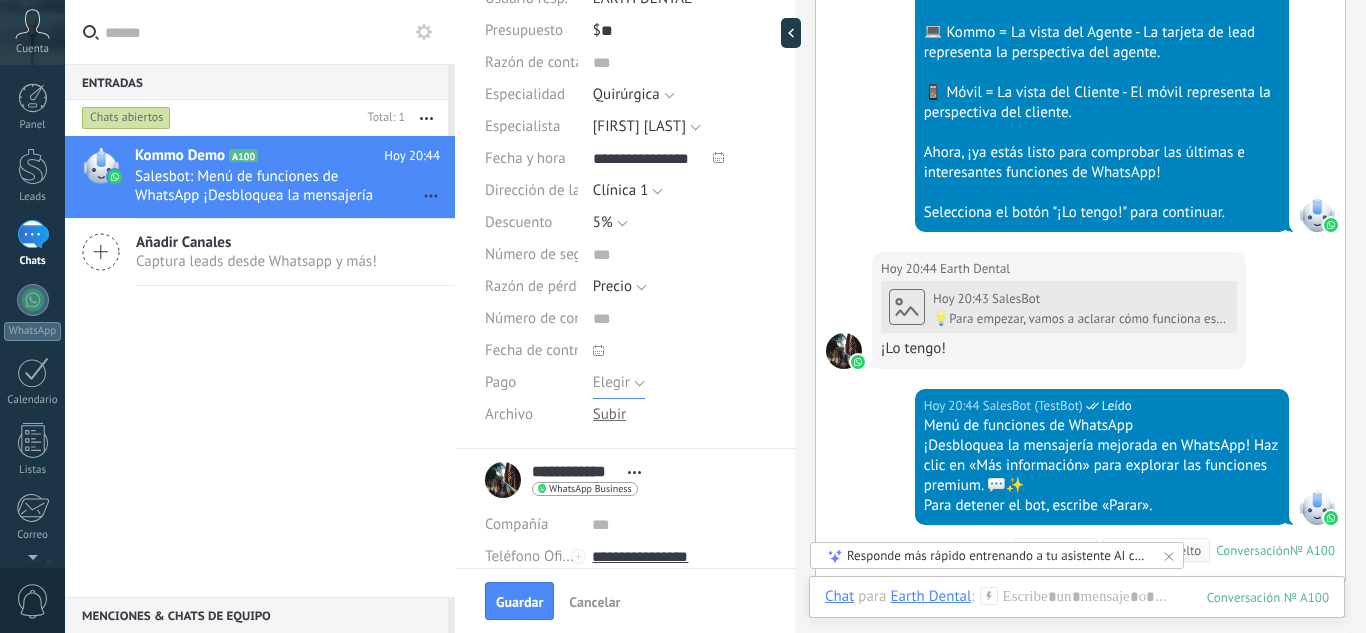 click on "Elegir" at bounding box center (619, 383) 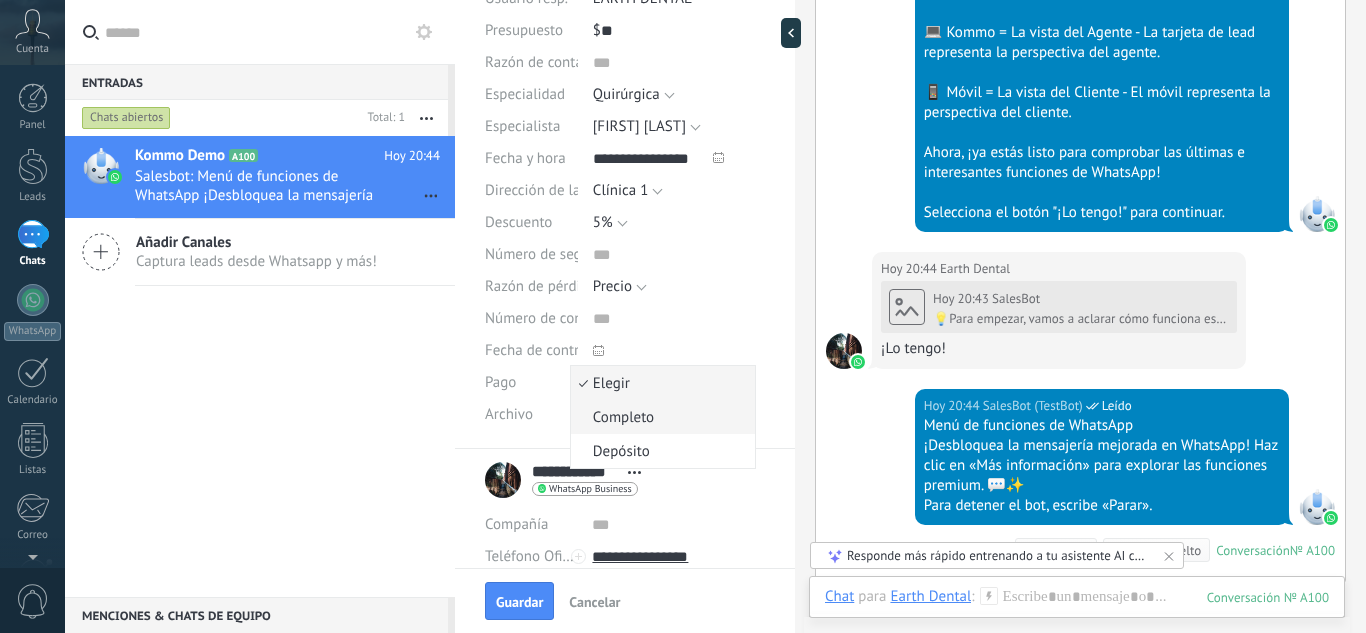 click on "Completo" at bounding box center [660, 417] 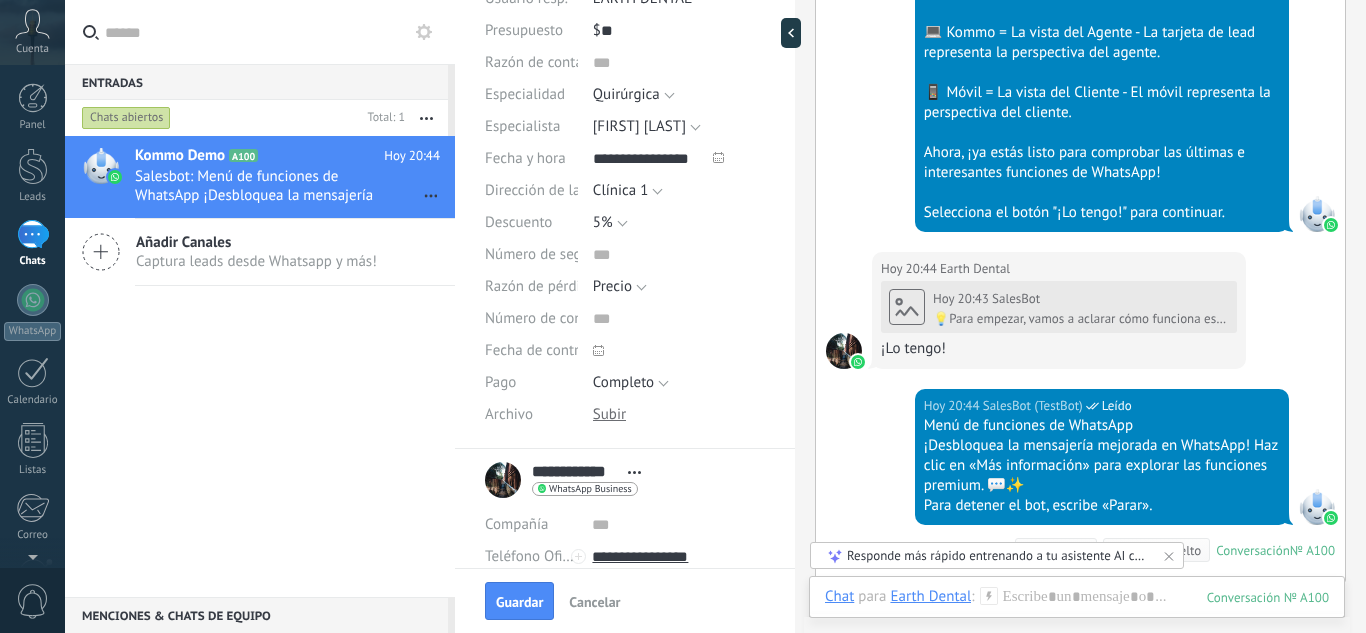 click at bounding box center (609, 414) 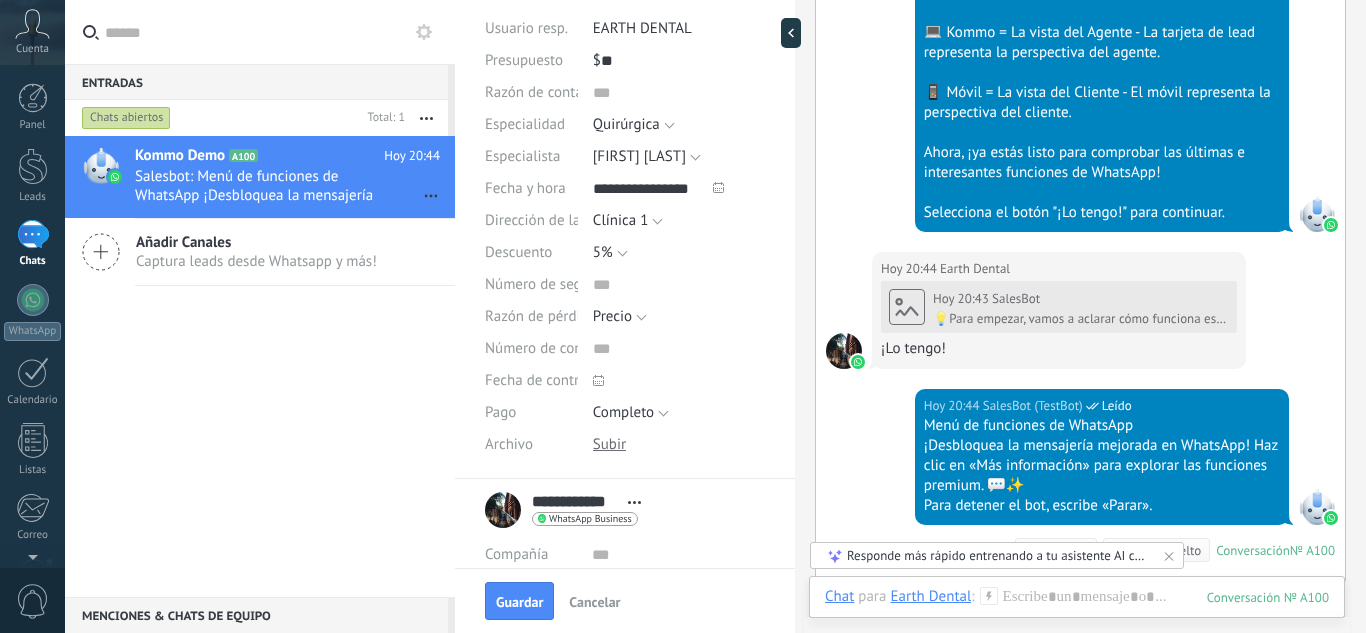 scroll, scrollTop: 0, scrollLeft: 0, axis: both 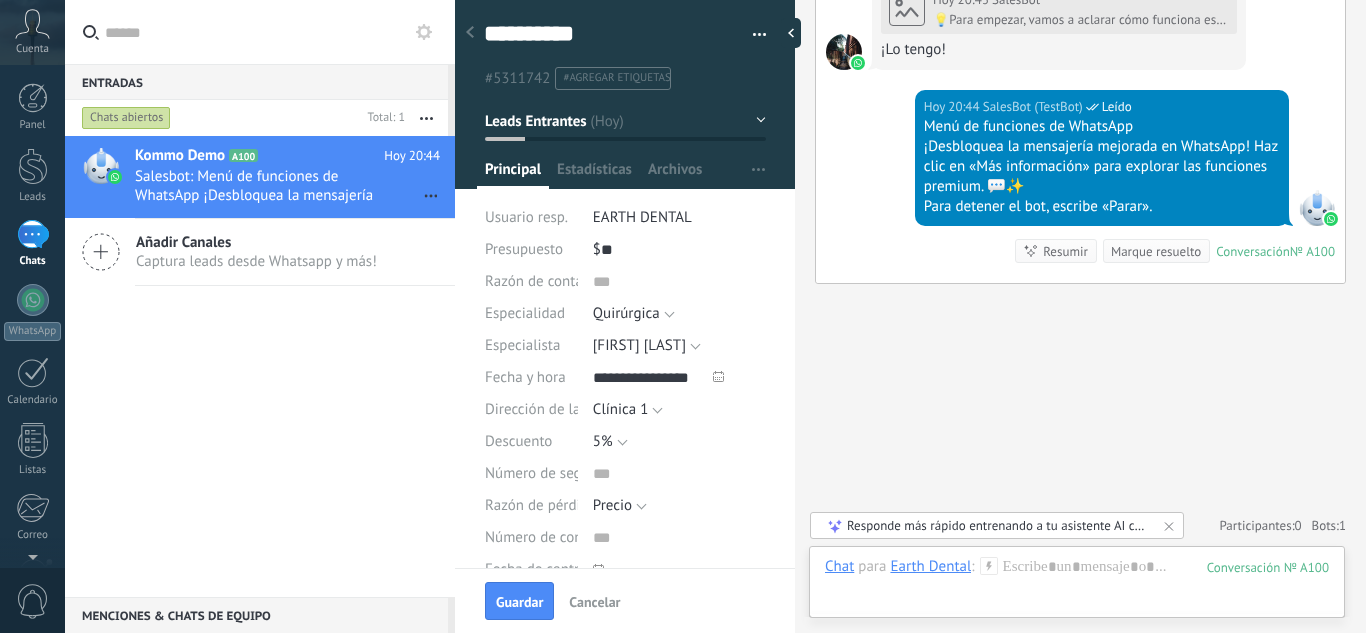 click on "Responde más rápido entrenando a tu asistente AI con tus fuentes de datos" at bounding box center [998, 525] 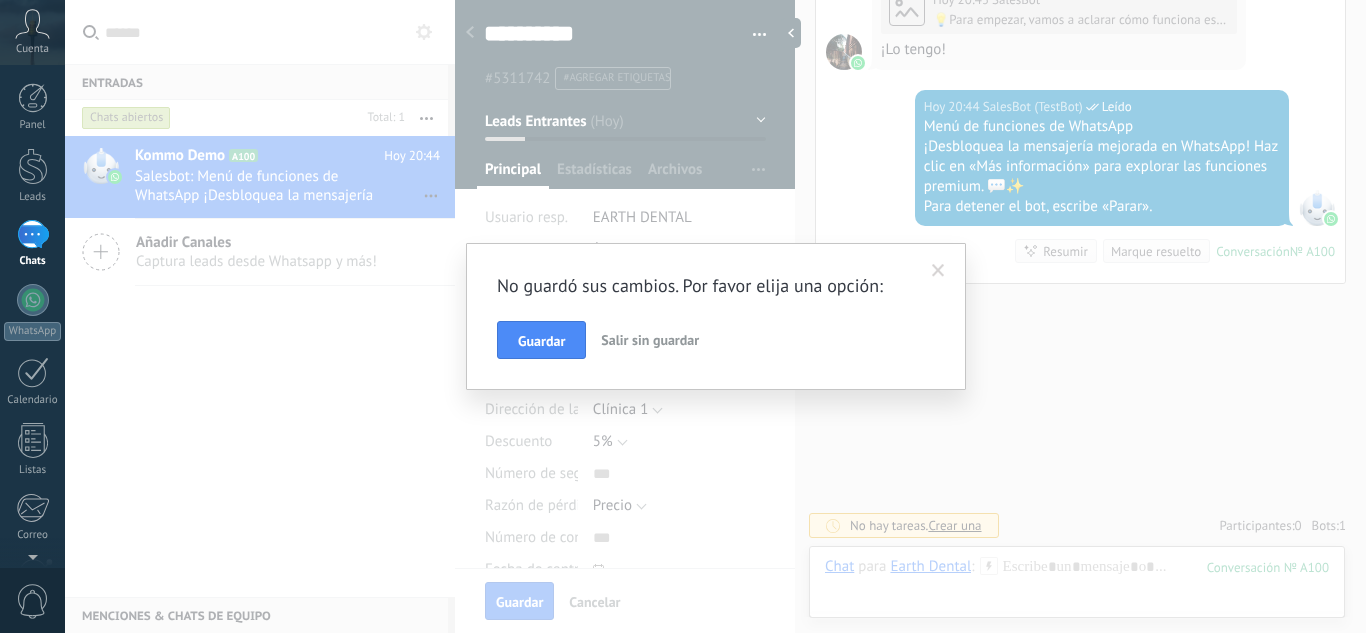 click at bounding box center (938, 271) 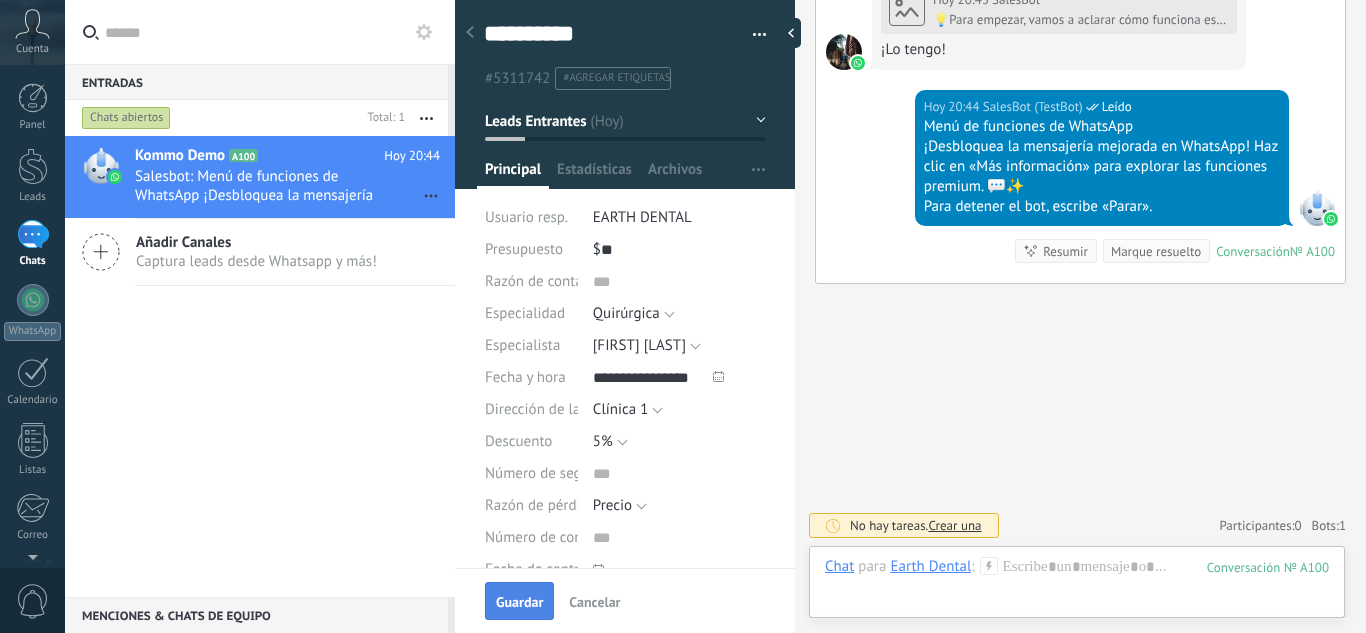 click on "Guardar" at bounding box center (519, 602) 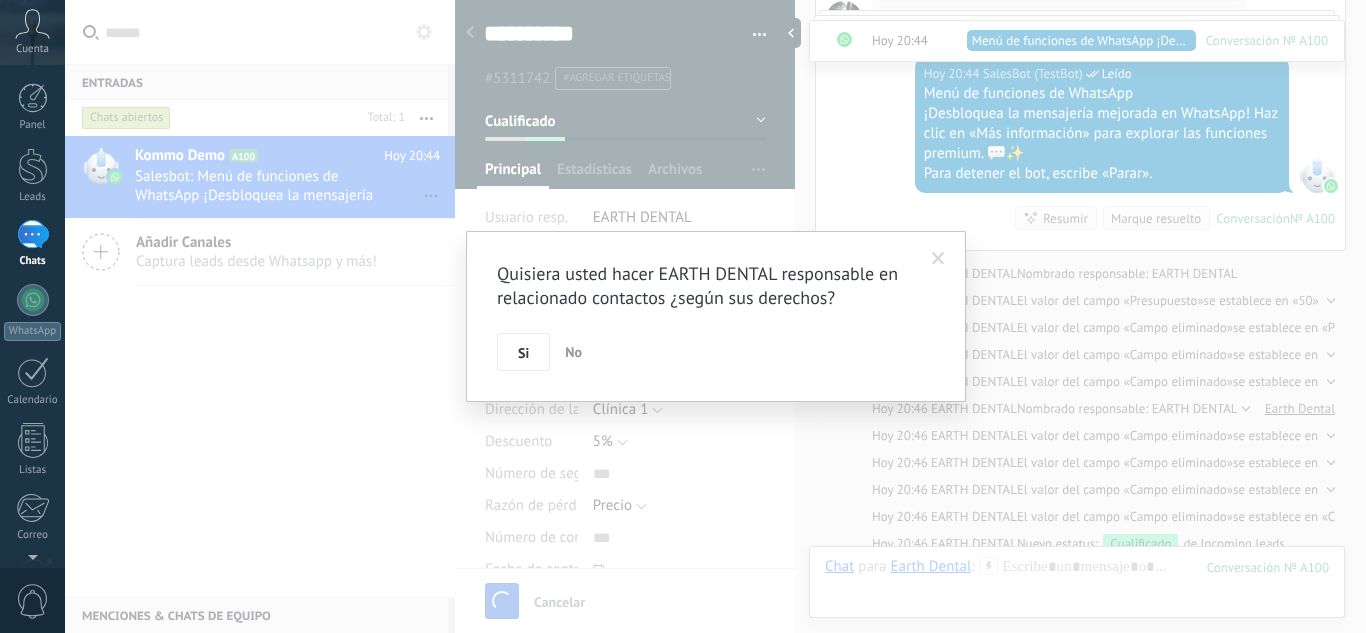 scroll, scrollTop: 1425, scrollLeft: 0, axis: vertical 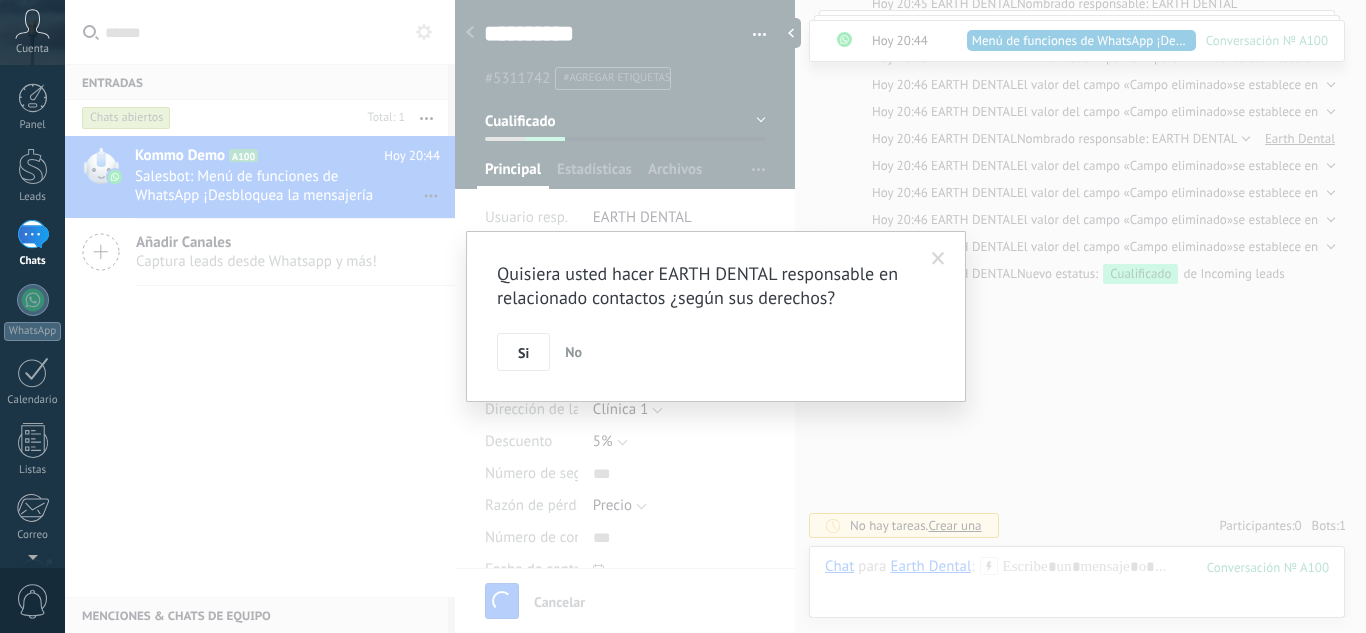 click on "No" at bounding box center (573, 352) 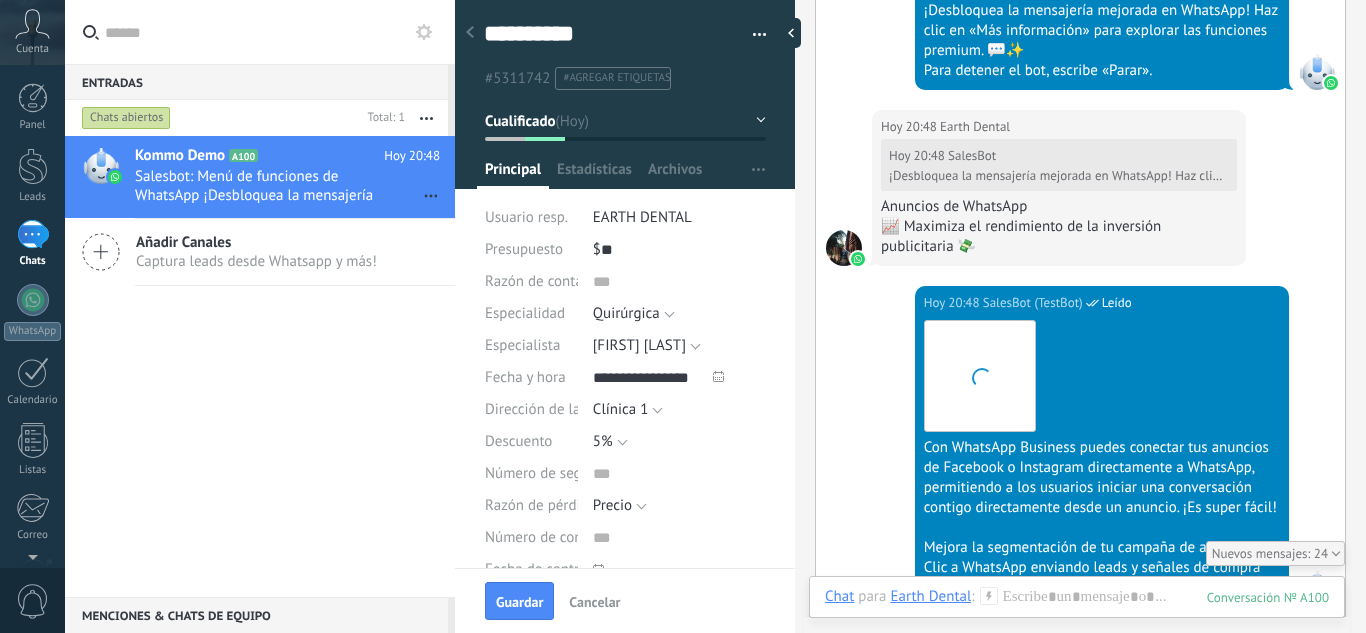 scroll, scrollTop: 6011, scrollLeft: 0, axis: vertical 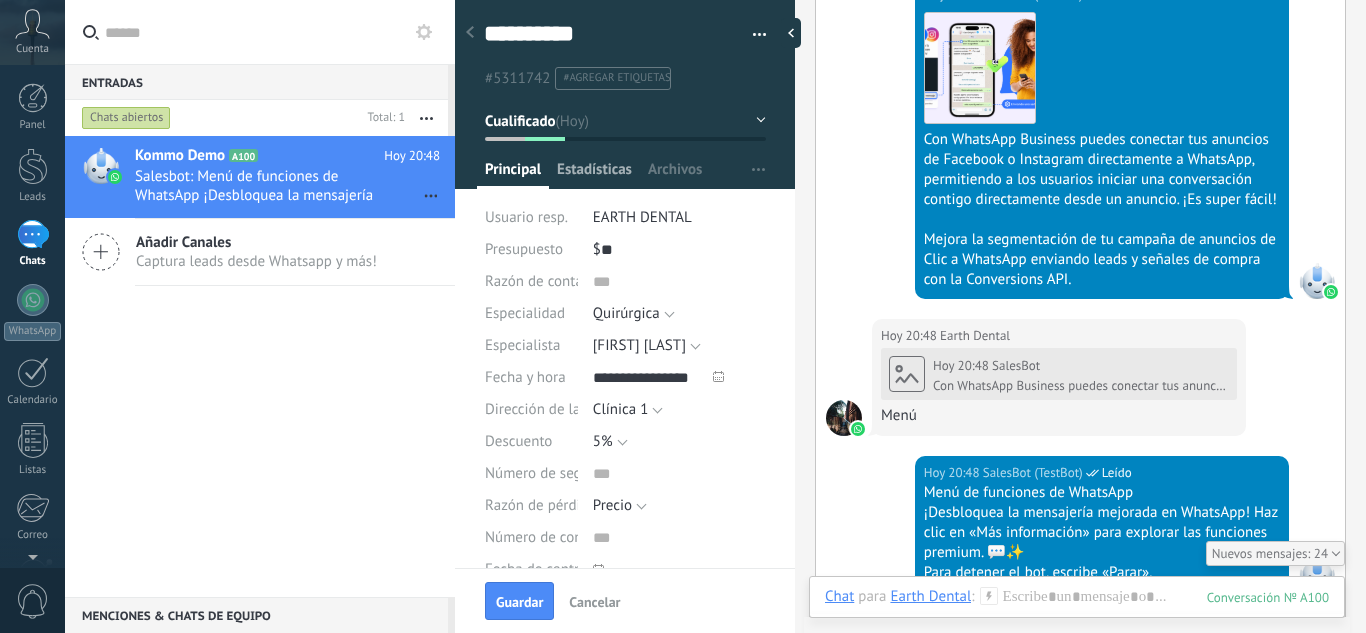 click on "Estadísticas" at bounding box center (594, 174) 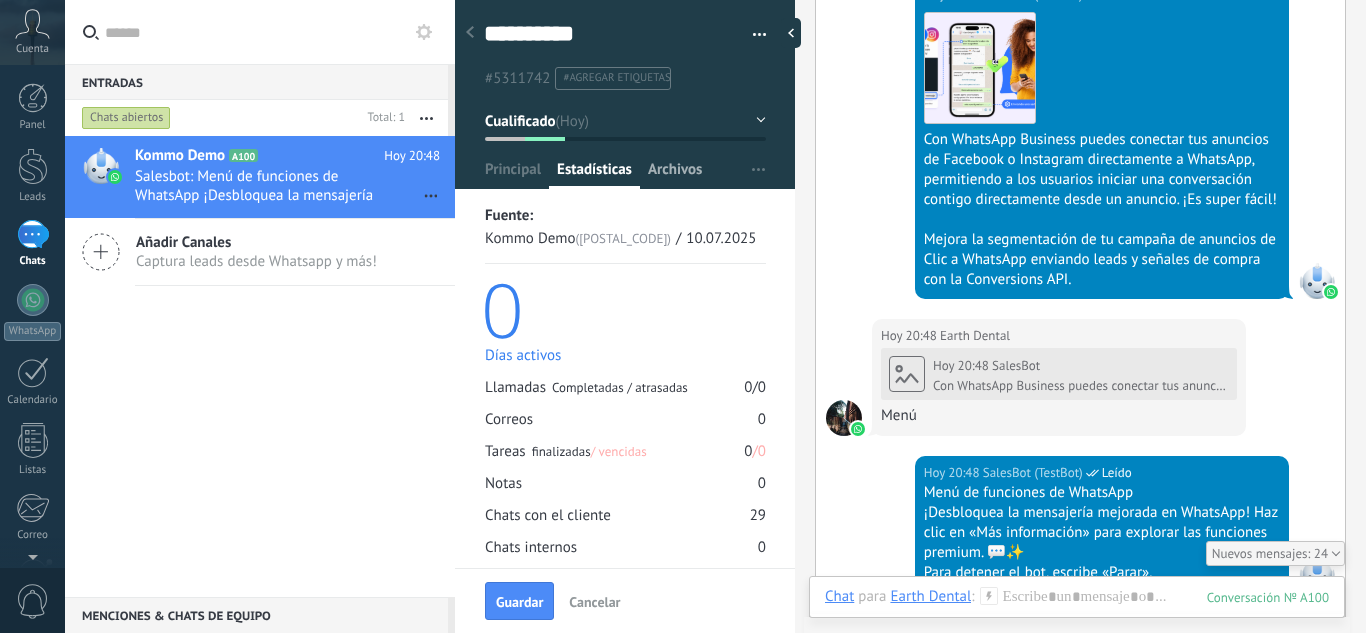 click on "Archivos" at bounding box center (675, 174) 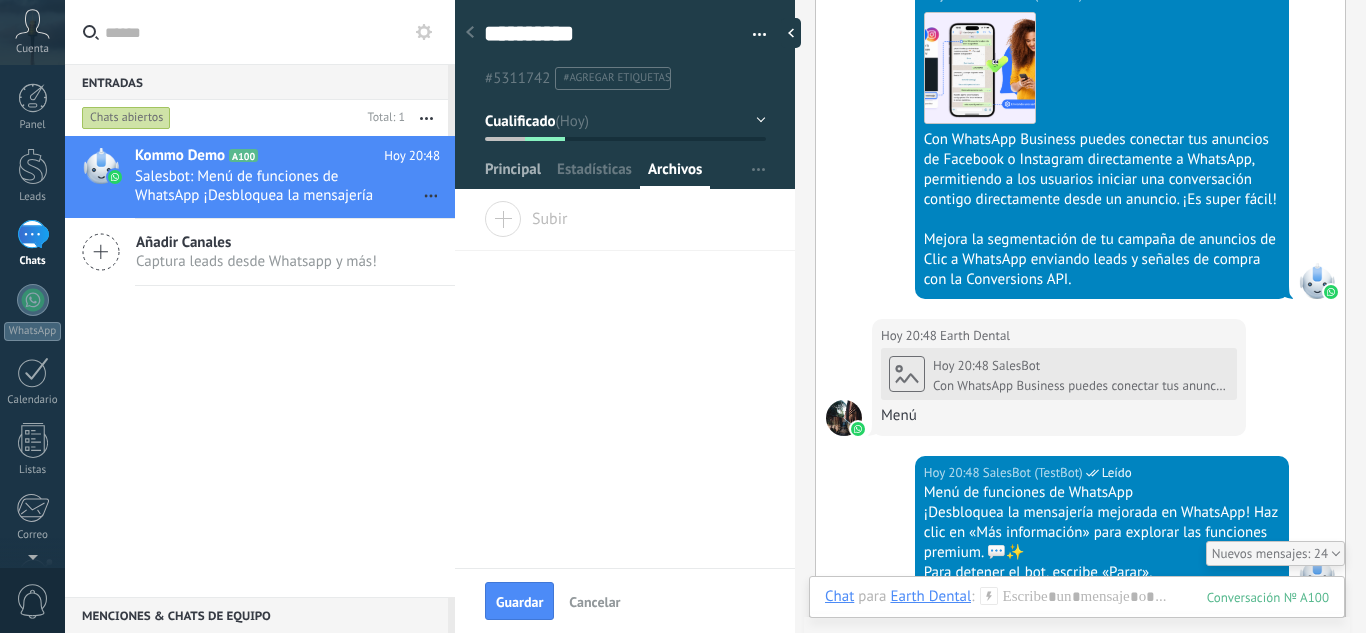 click on "Principal" at bounding box center (513, 174) 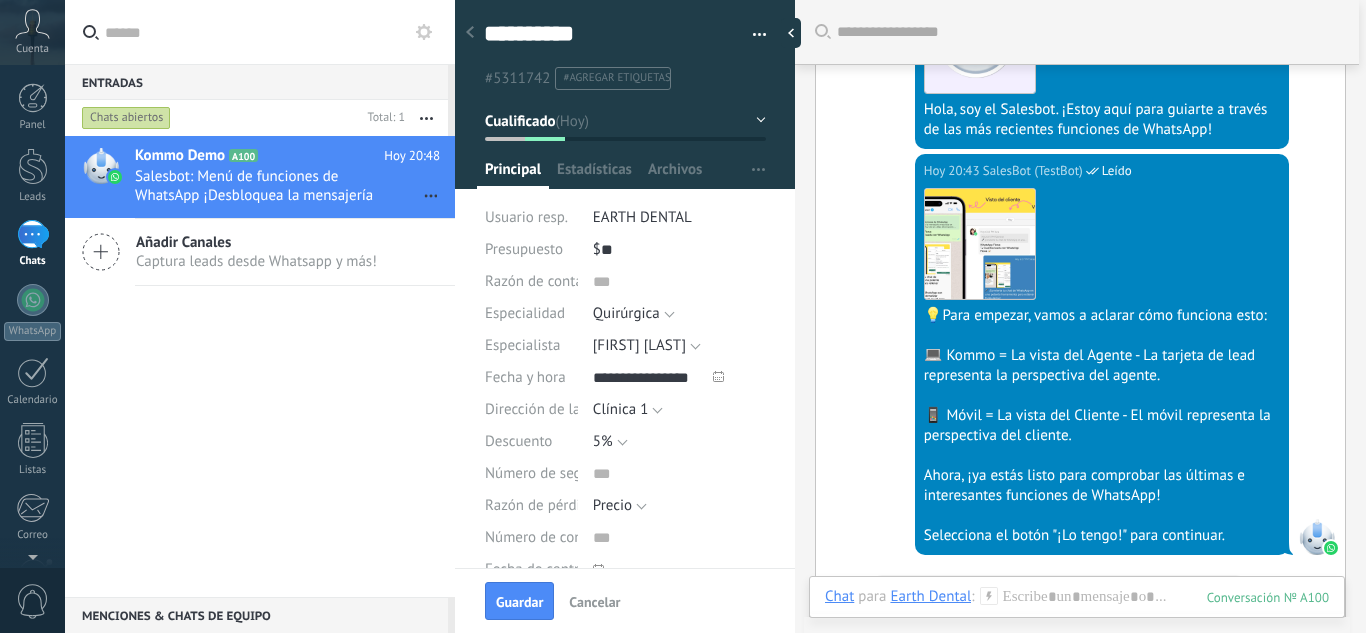 scroll, scrollTop: 0, scrollLeft: 0, axis: both 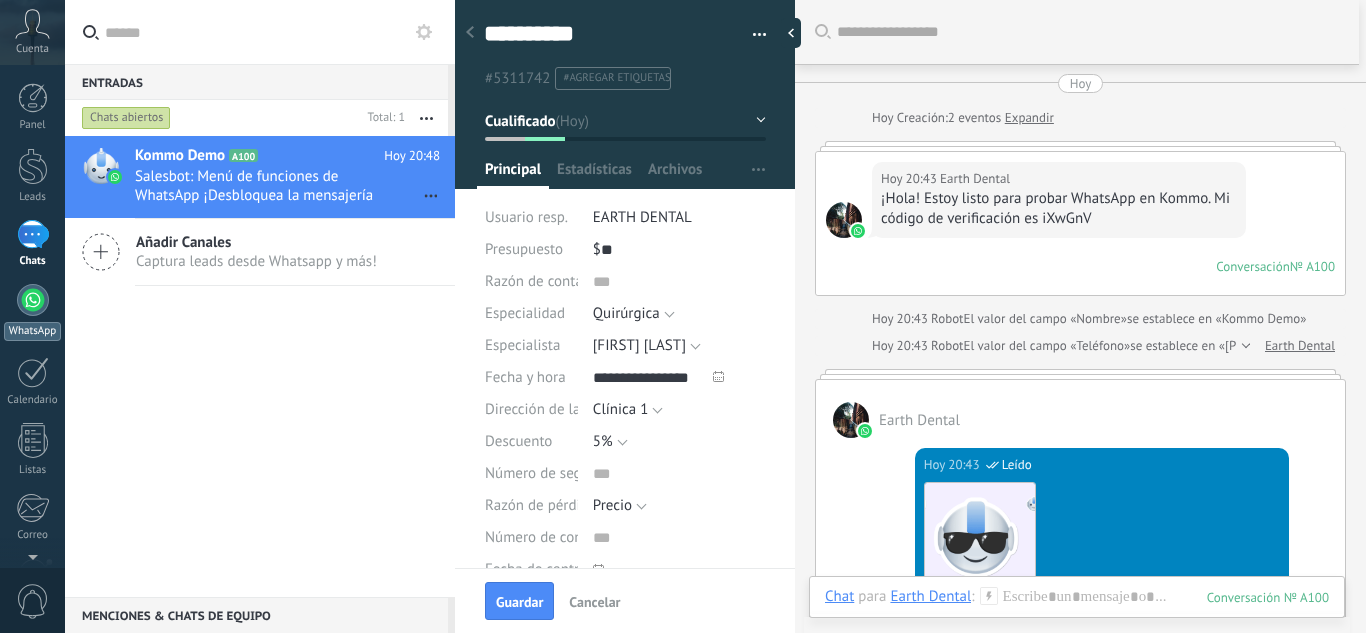 click at bounding box center (33, 300) 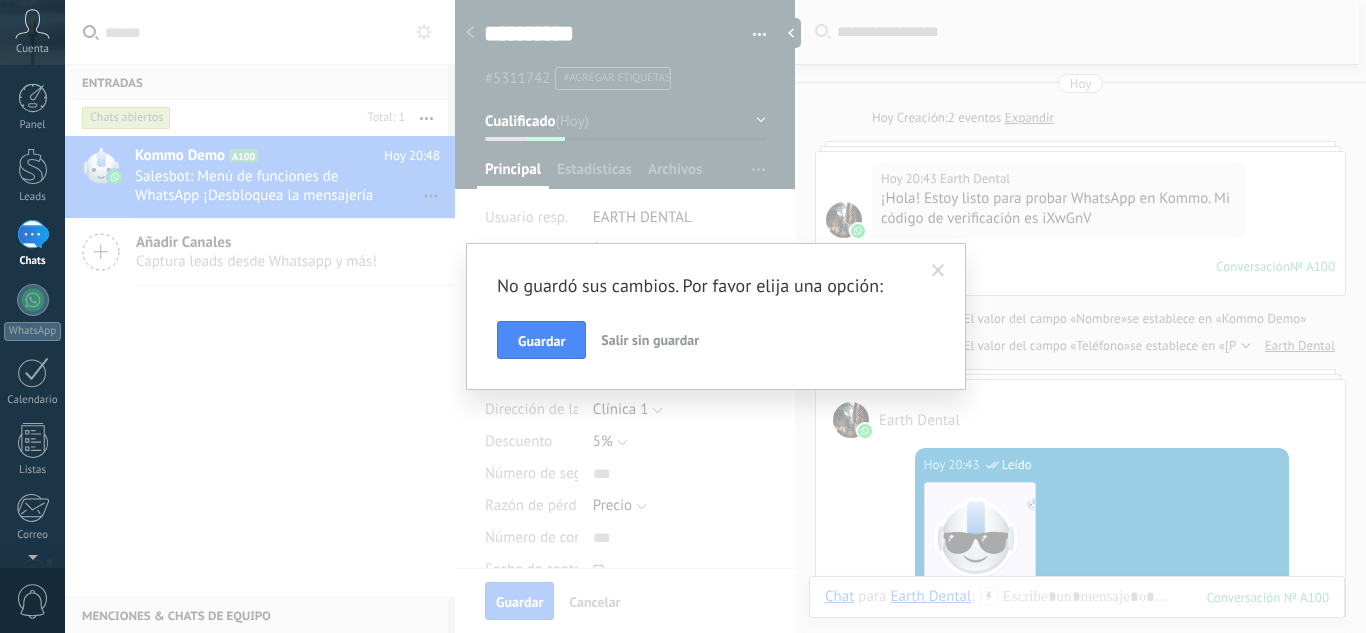 click on "Salir sin guardar" at bounding box center (650, 340) 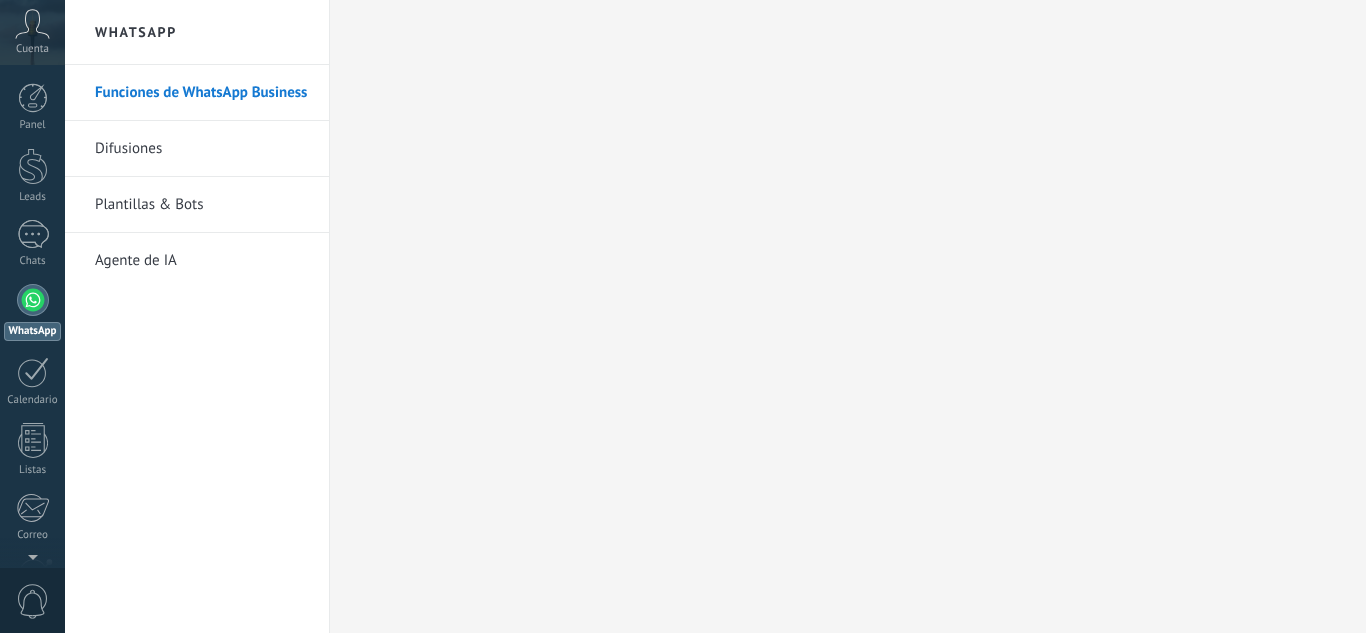 click on "Difusiones" at bounding box center (202, 149) 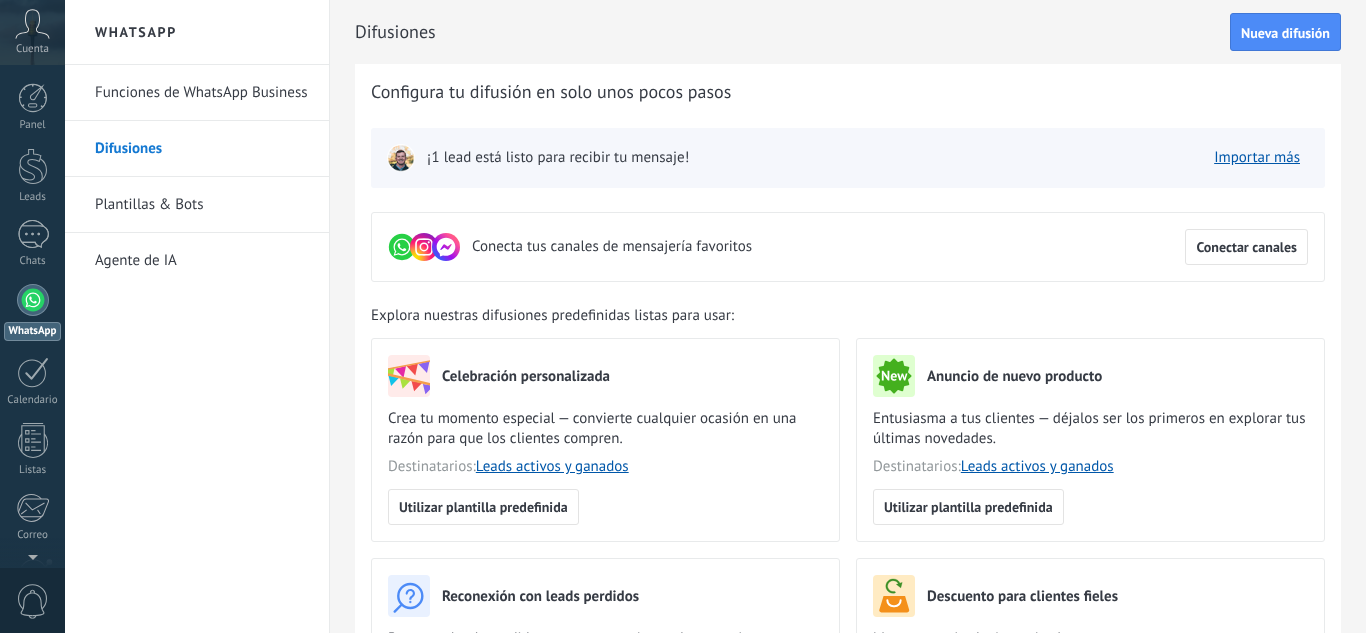 click at bounding box center [401, 158] 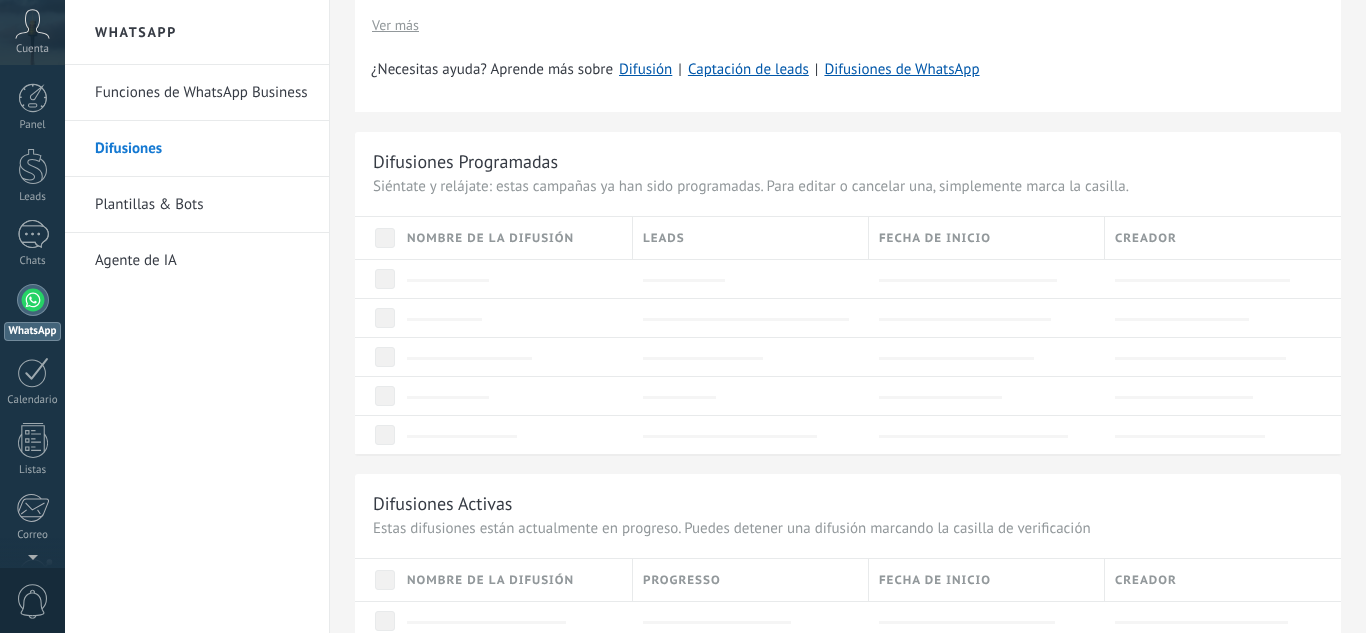 scroll, scrollTop: 774, scrollLeft: 0, axis: vertical 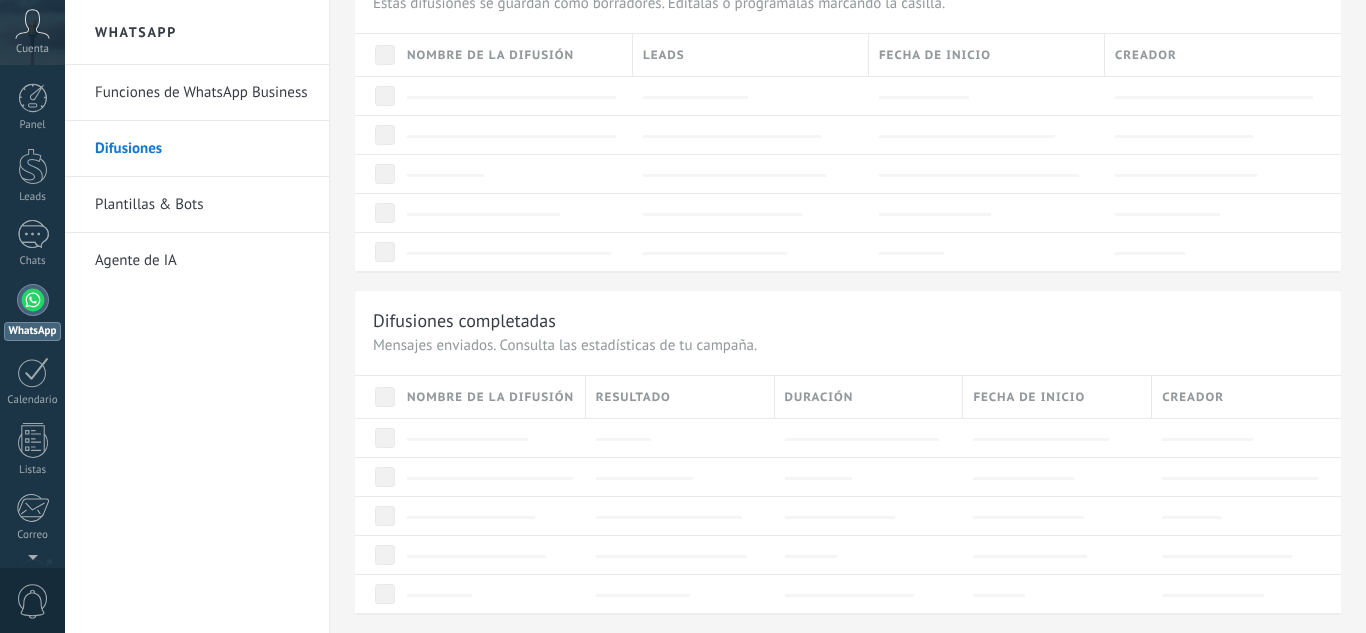 click on "Mensajes enviados. Consulta las estadísticas de tu campaña." at bounding box center [848, 345] 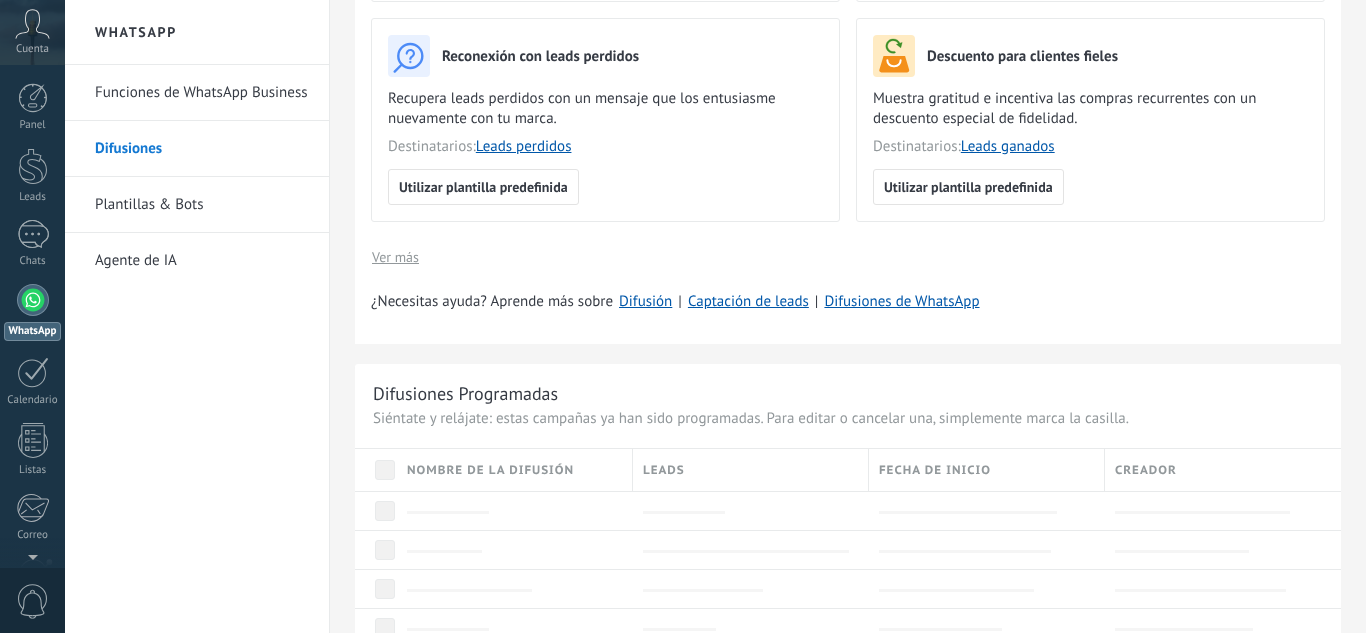 scroll, scrollTop: 0, scrollLeft: 0, axis: both 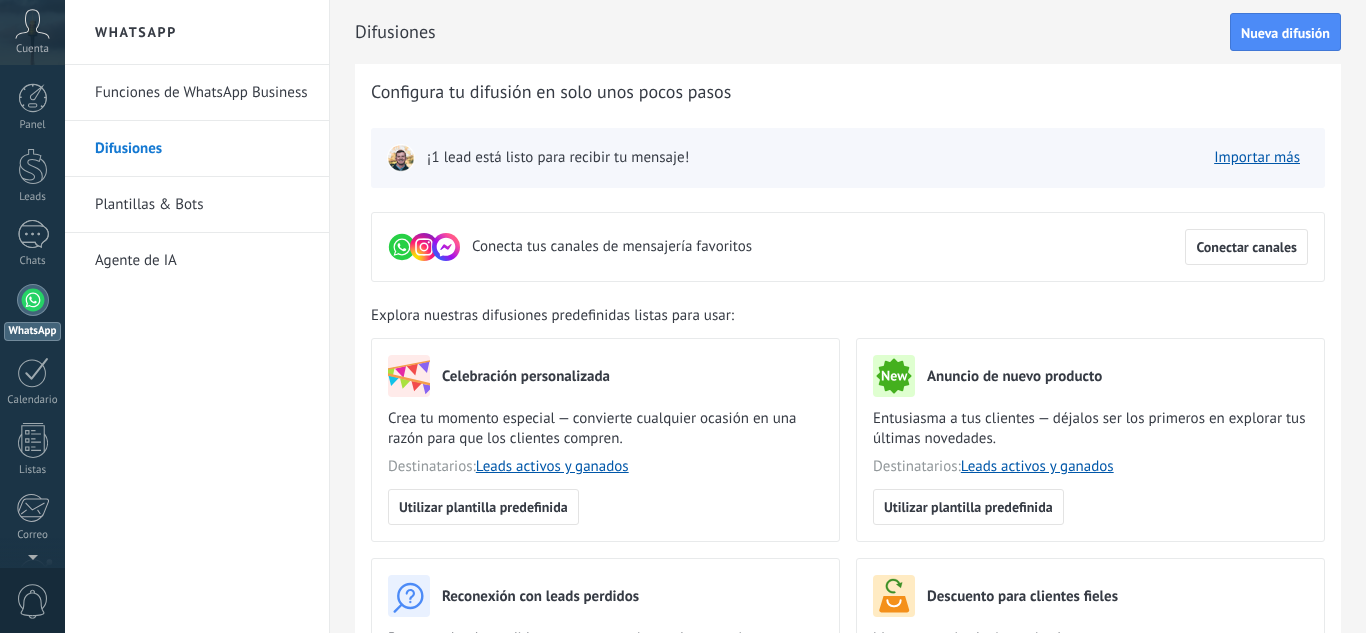 click on "WhatsApp" at bounding box center [32, 312] 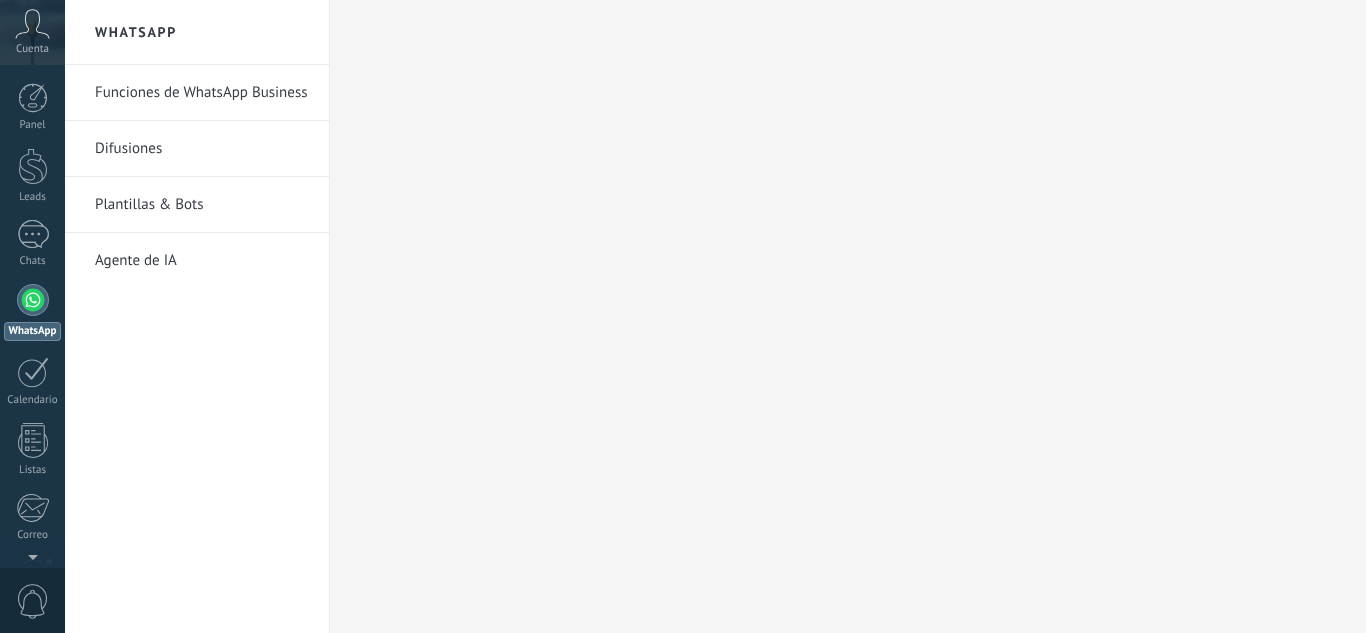 click on "Funciones de WhatsApp Business" at bounding box center [202, 93] 